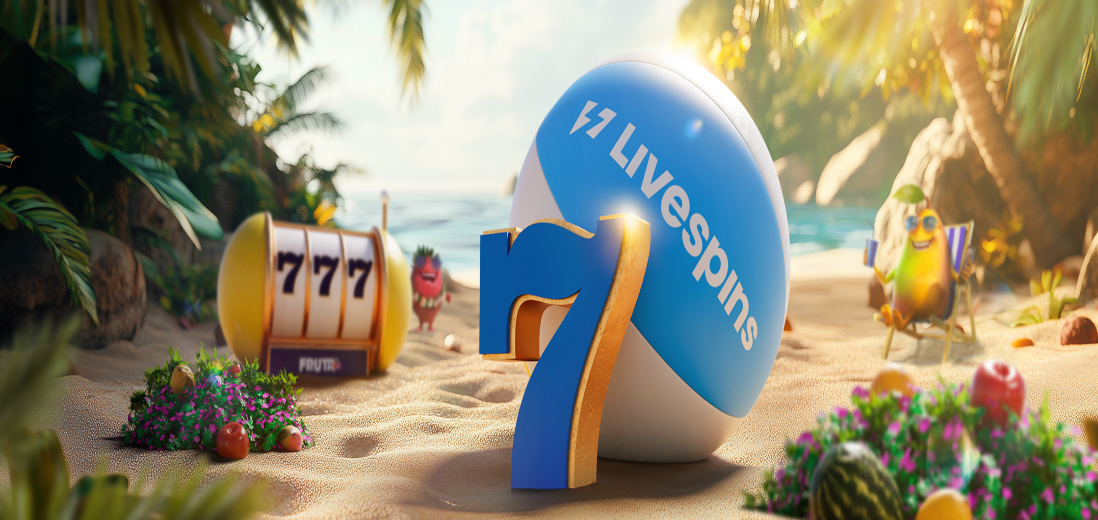 scroll, scrollTop: 0, scrollLeft: 0, axis: both 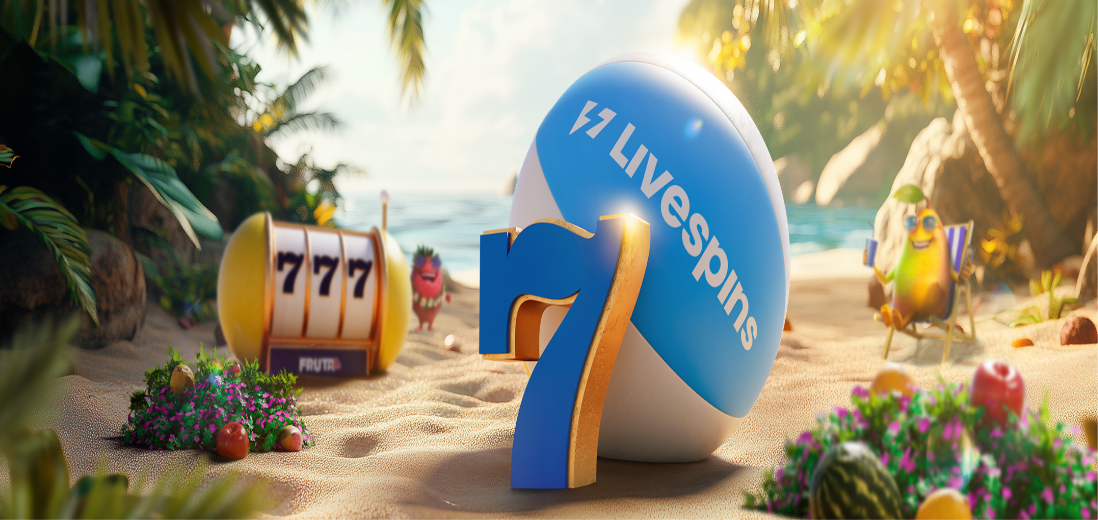 click on "Kirjaudu" at bounding box center (138, 72) 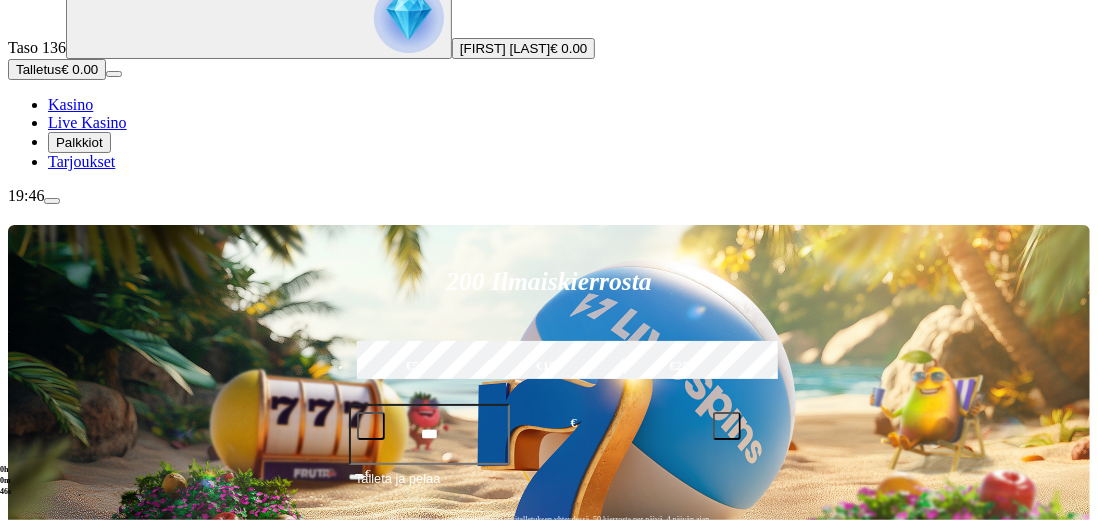 scroll, scrollTop: 162, scrollLeft: 0, axis: vertical 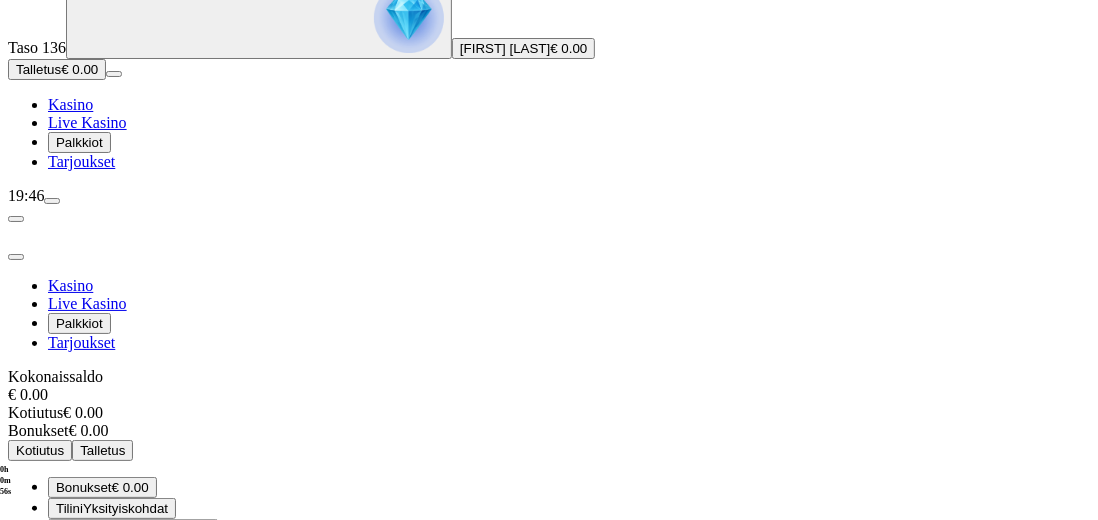 click on "Palkkiot" at bounding box center [79, 142] 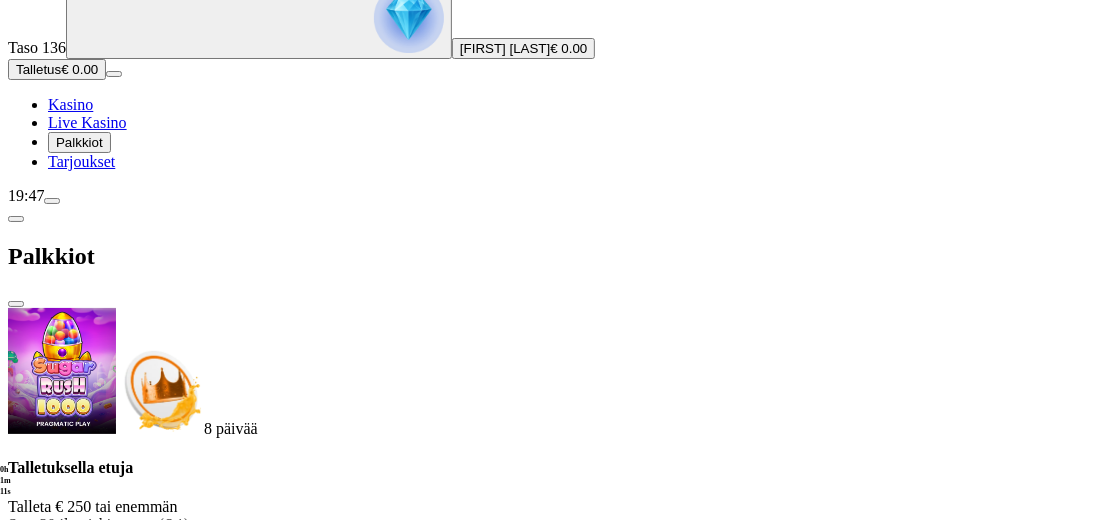 scroll, scrollTop: 0, scrollLeft: 0, axis: both 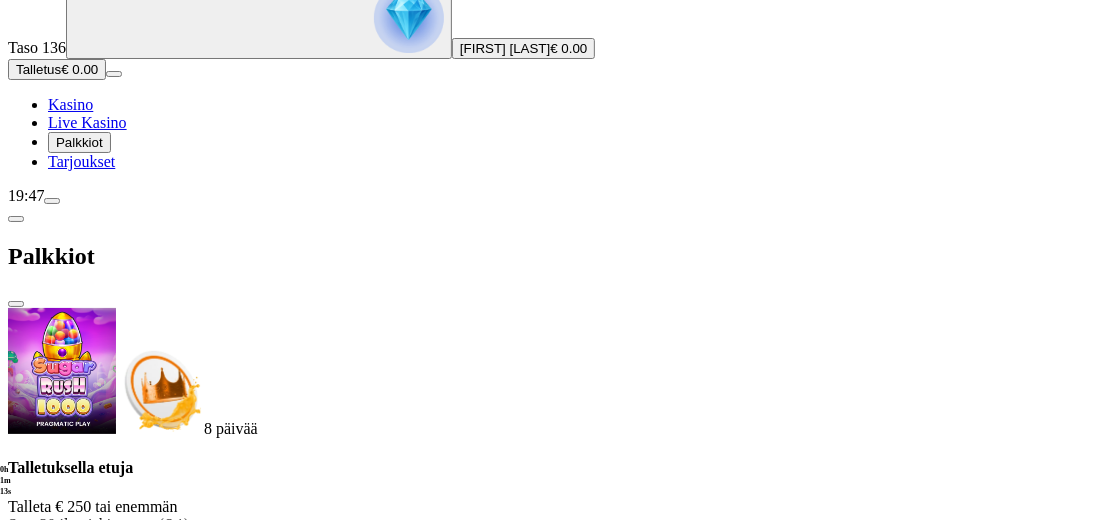 click at bounding box center [16, 304] 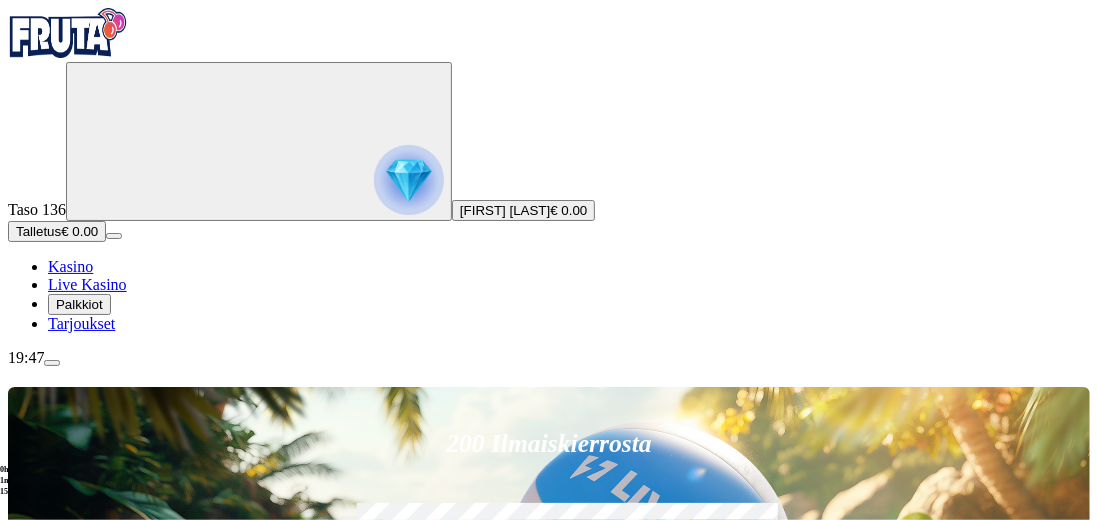 click at bounding box center (52, 363) 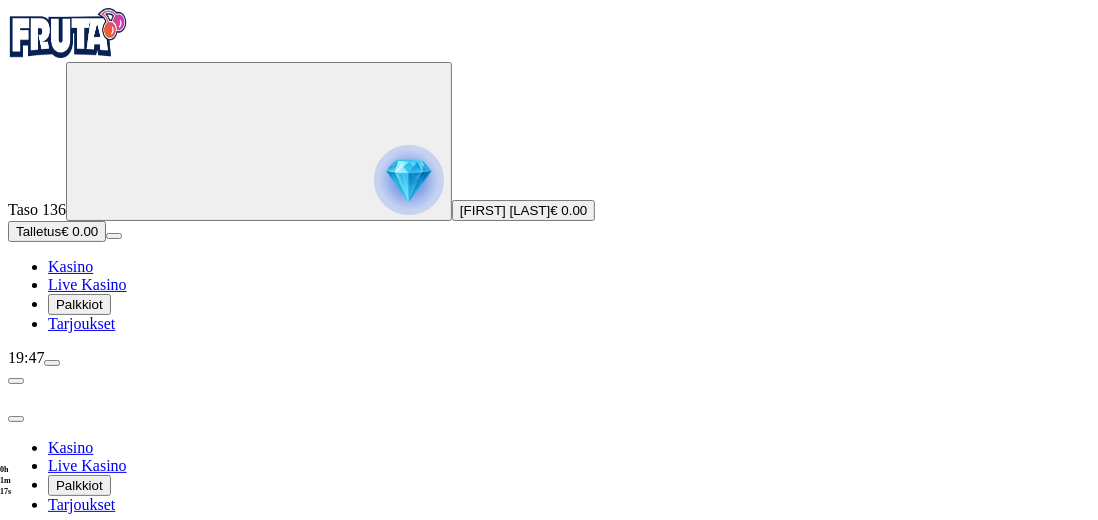 scroll, scrollTop: 92, scrollLeft: 0, axis: vertical 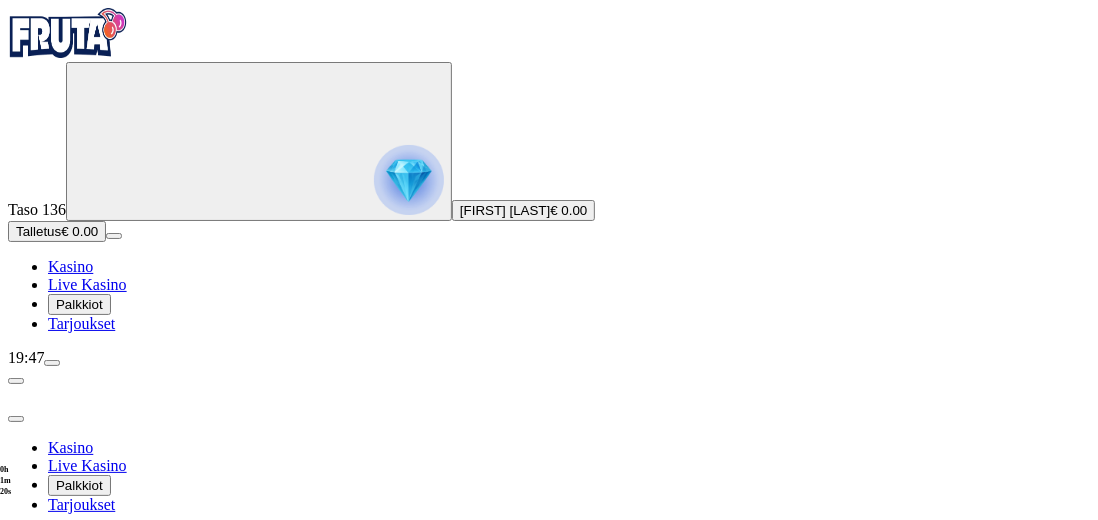click at bounding box center (16, 419) 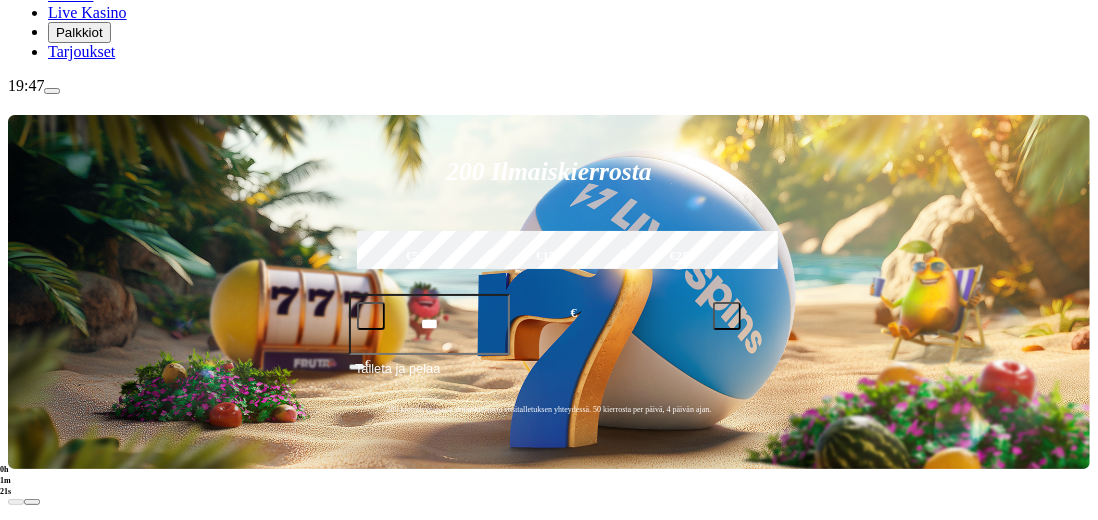 scroll, scrollTop: 285, scrollLeft: 0, axis: vertical 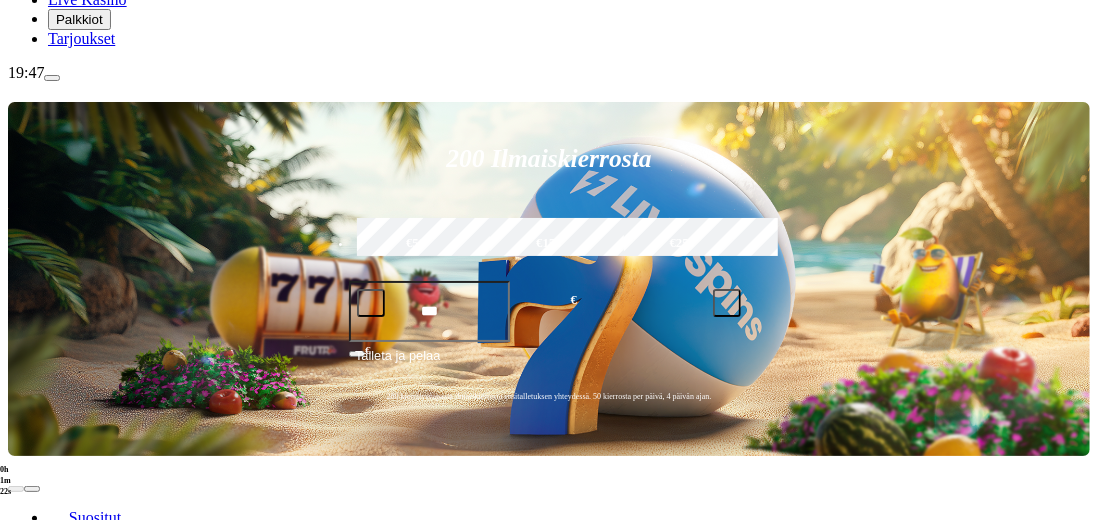 click at bounding box center (52, 78) 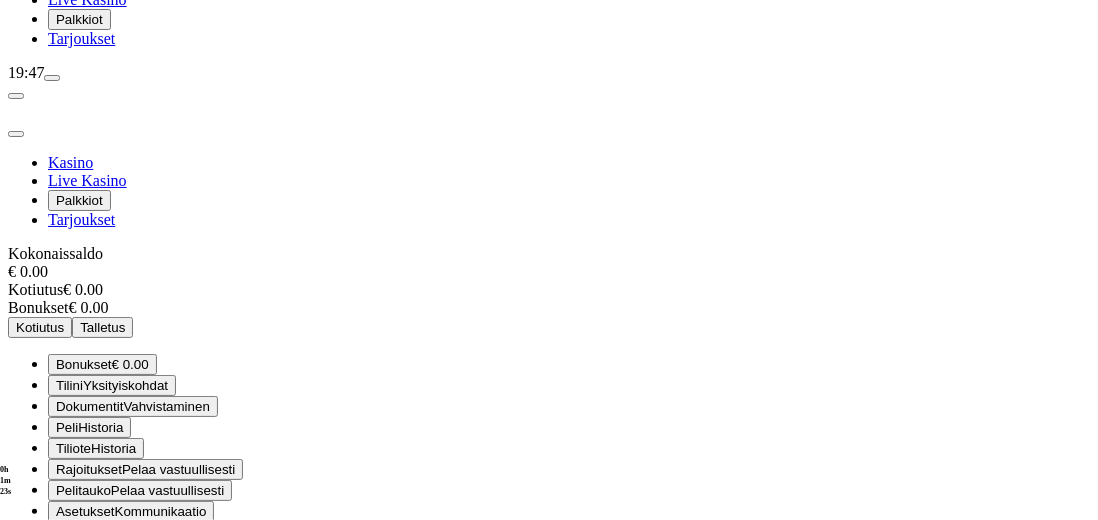 scroll, scrollTop: 92, scrollLeft: 0, axis: vertical 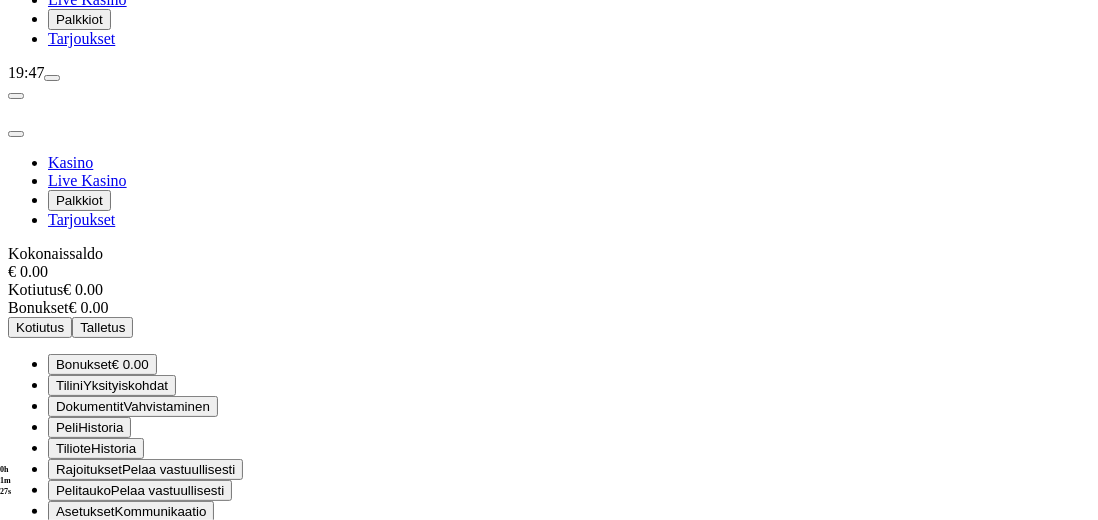 click at bounding box center [52, 78] 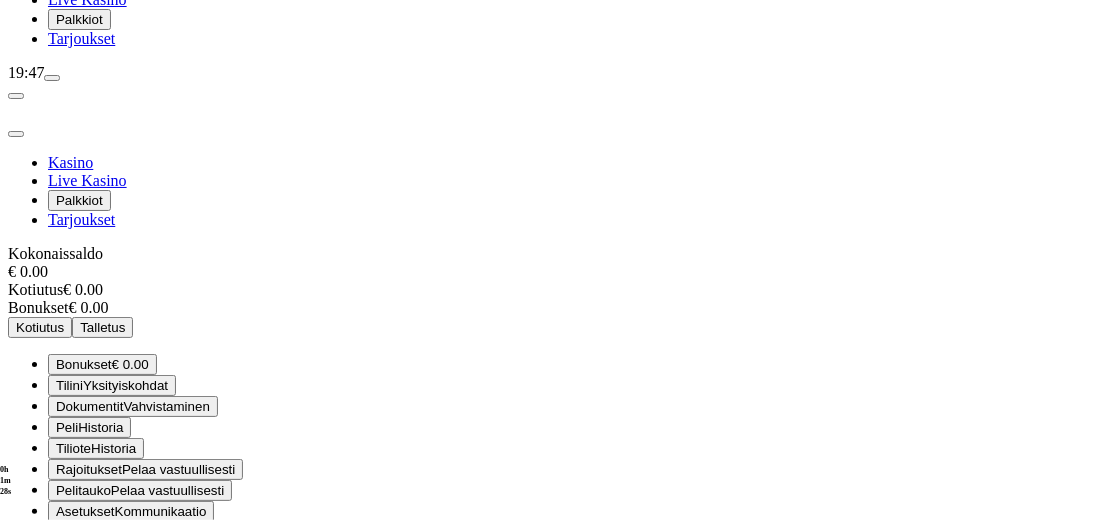 scroll, scrollTop: 0, scrollLeft: 0, axis: both 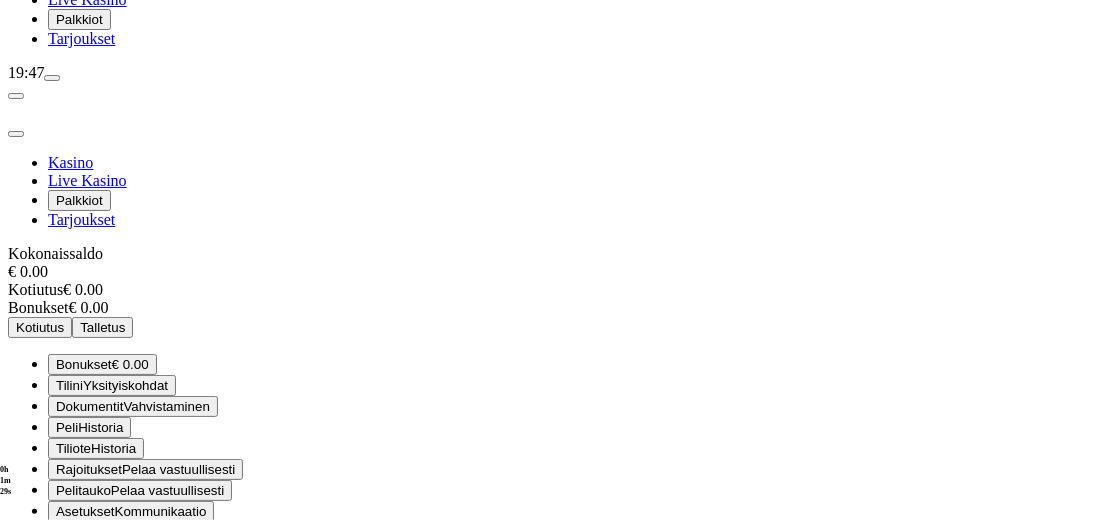 click at bounding box center (16, 134) 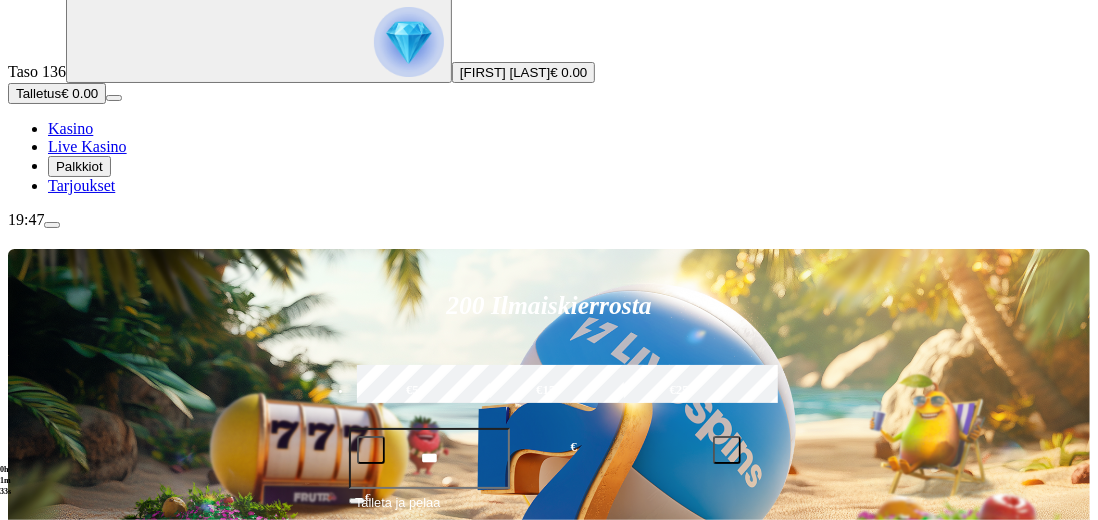 scroll, scrollTop: 141, scrollLeft: 0, axis: vertical 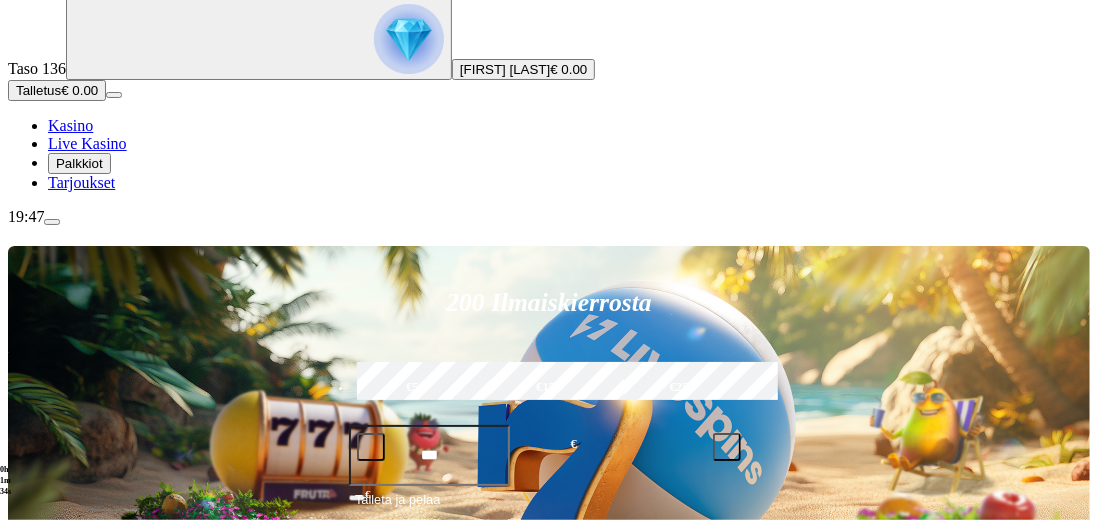 click at bounding box center (52, 222) 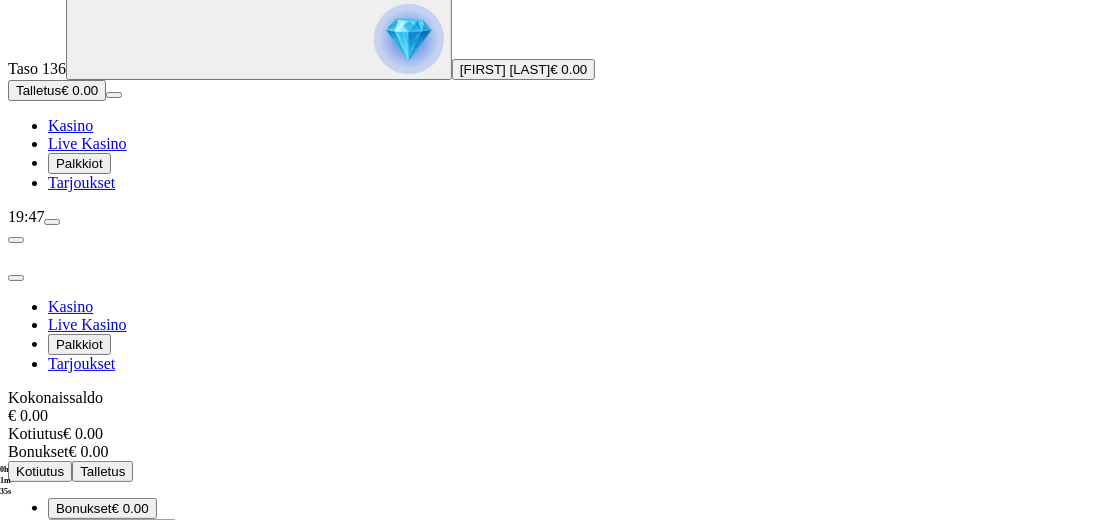 scroll, scrollTop: 92, scrollLeft: 0, axis: vertical 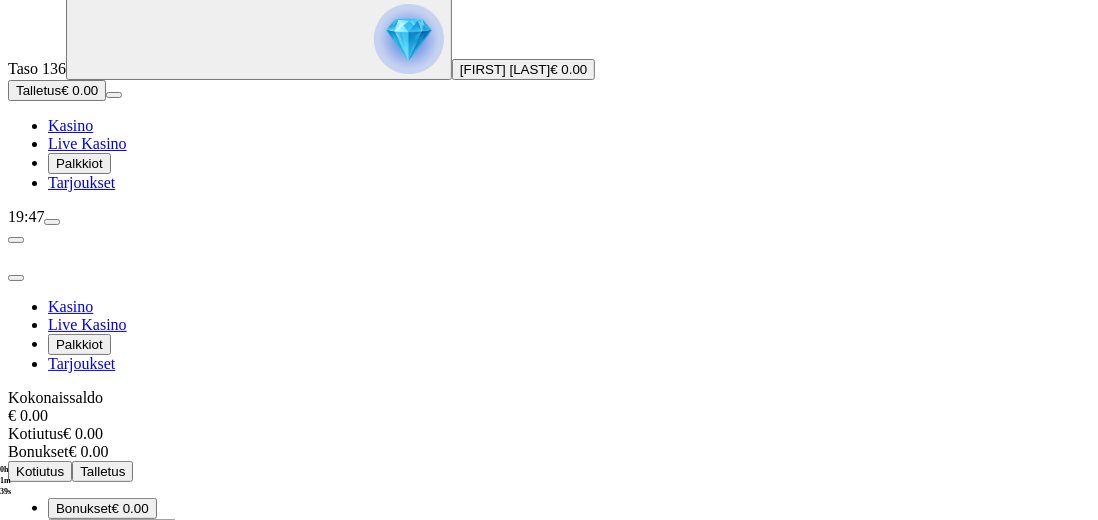 click at bounding box center (16, 278) 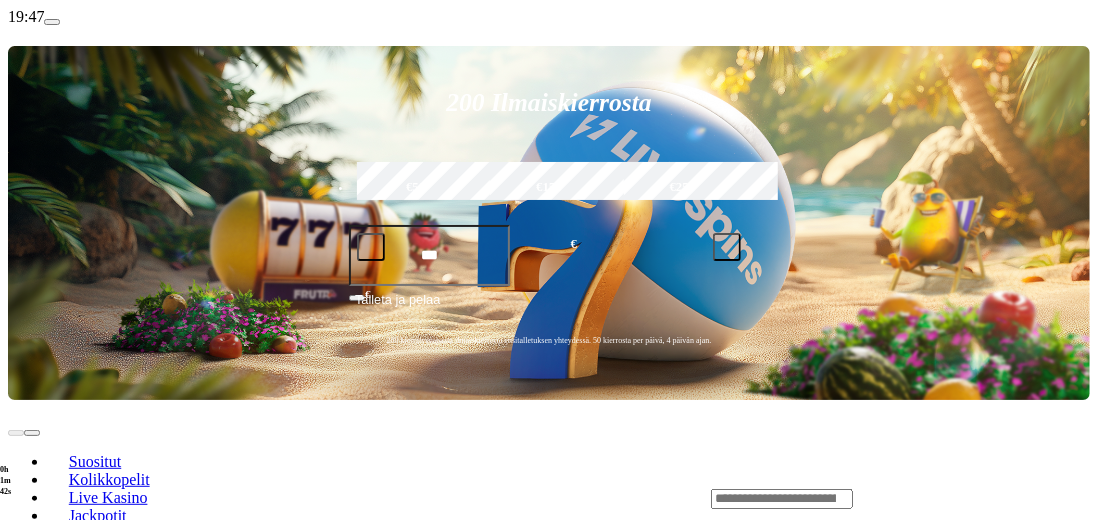 scroll, scrollTop: 342, scrollLeft: 0, axis: vertical 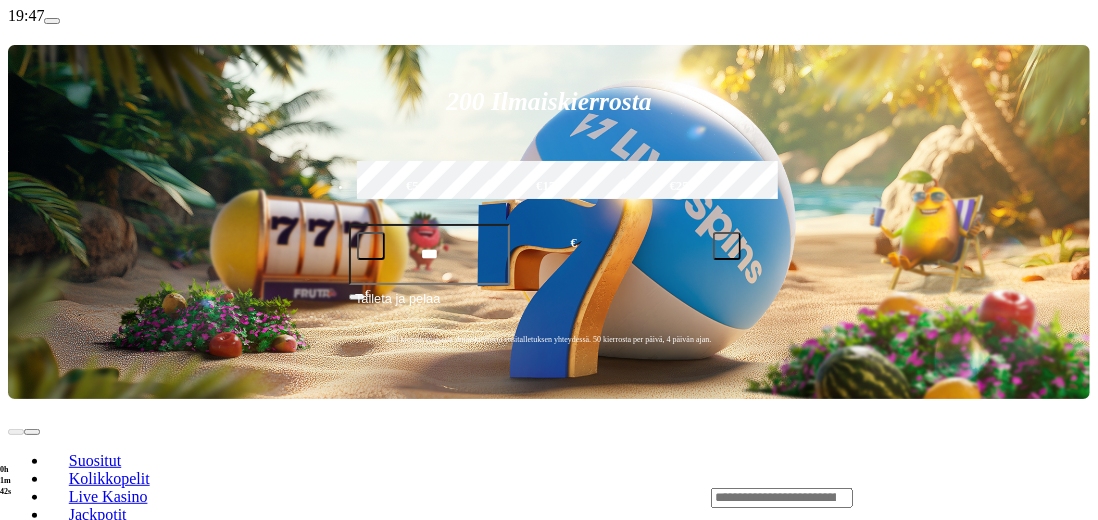 click at bounding box center [52, 21] 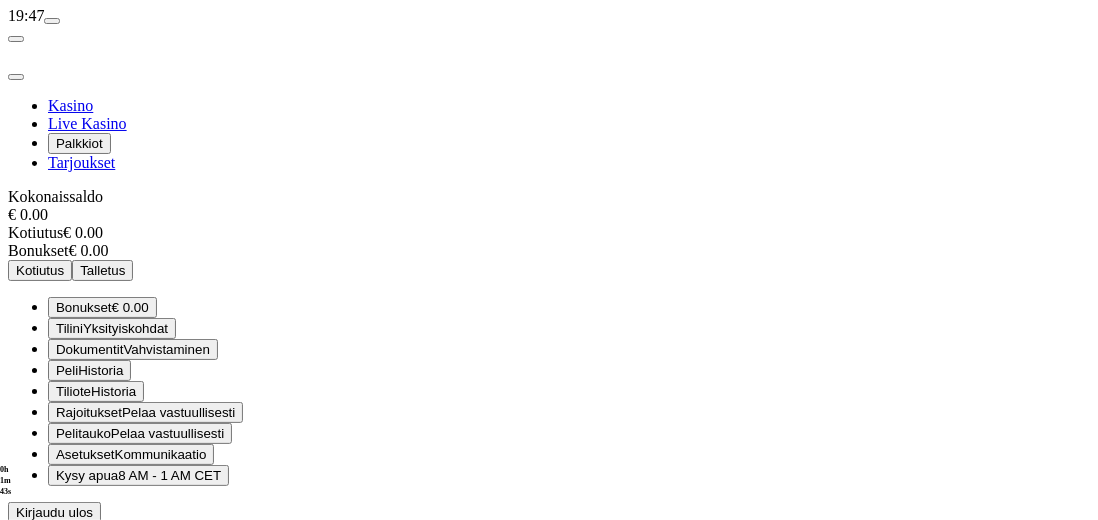 click at bounding box center [52, 21] 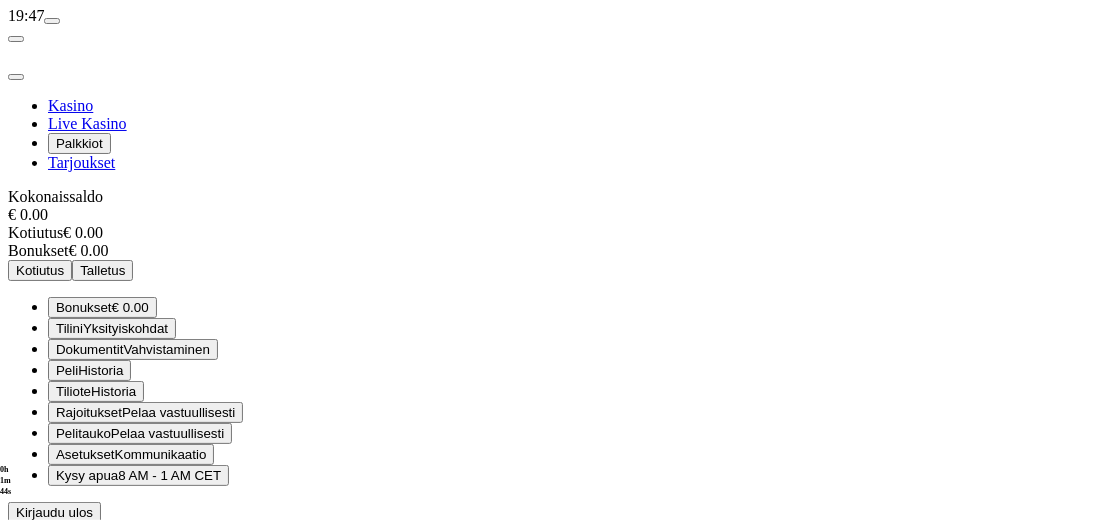 scroll, scrollTop: 92, scrollLeft: 0, axis: vertical 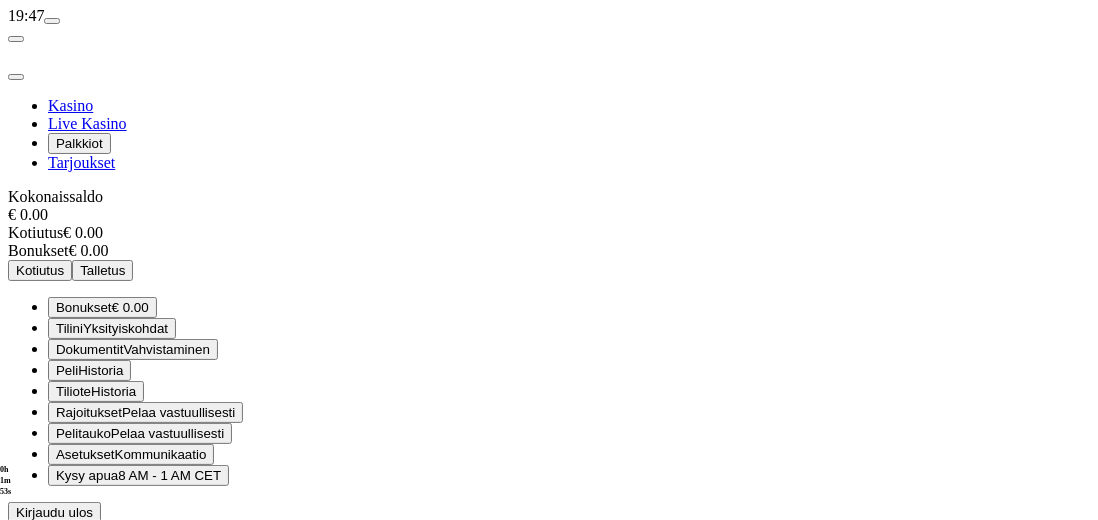 click on "Asetukset" at bounding box center (85, 454) 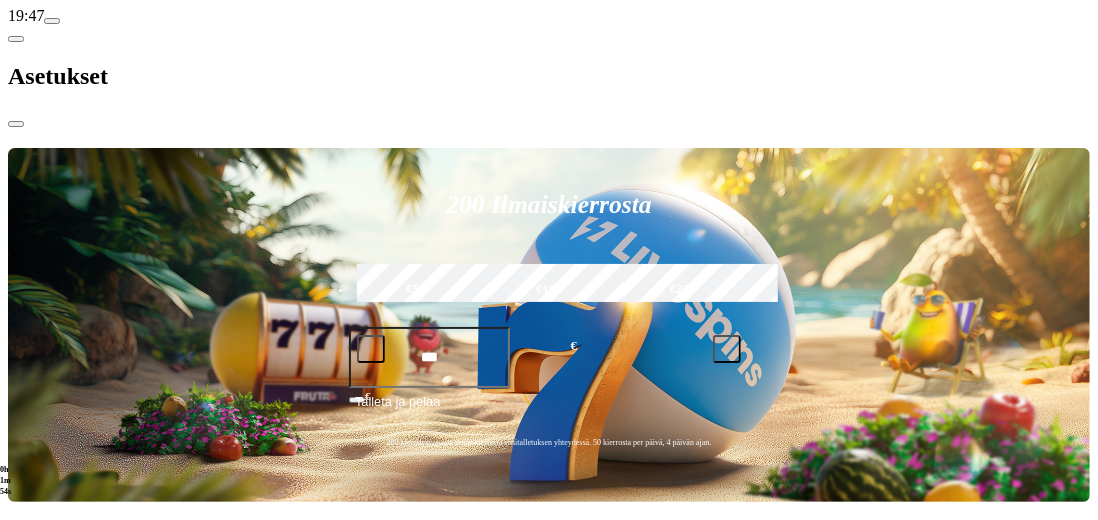scroll, scrollTop: 0, scrollLeft: 0, axis: both 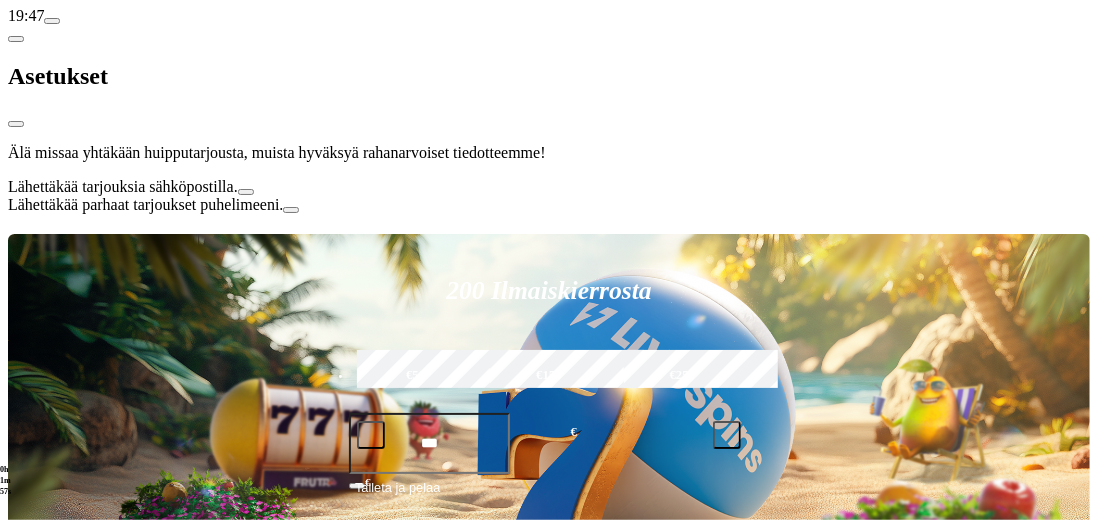 click at bounding box center [16, 124] 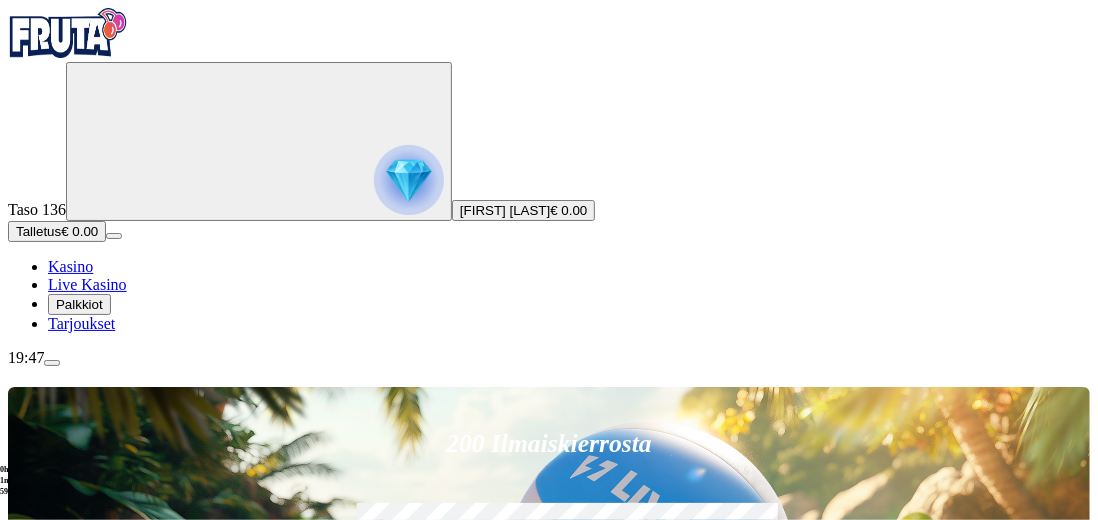 click at bounding box center [52, 363] 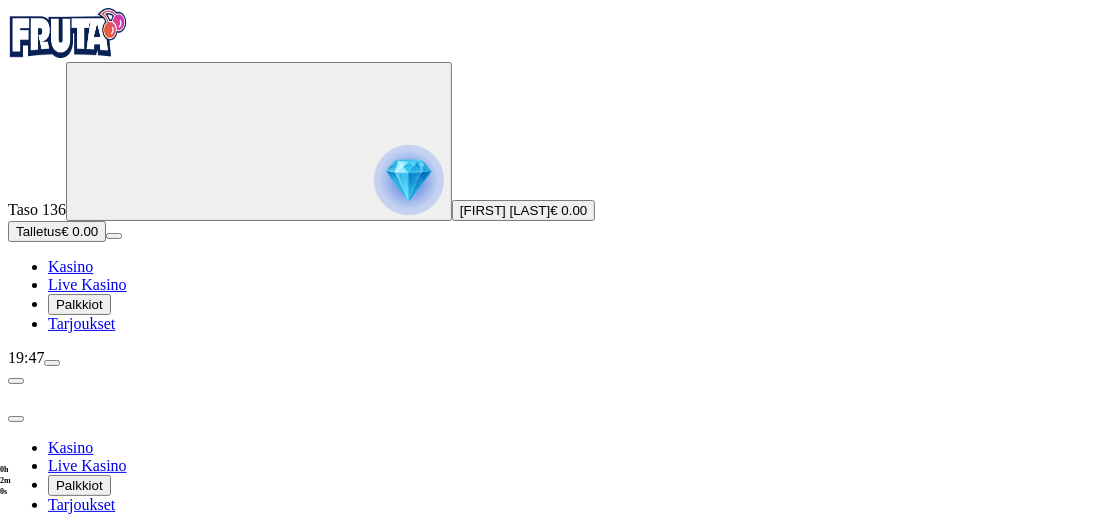 scroll, scrollTop: 92, scrollLeft: 0, axis: vertical 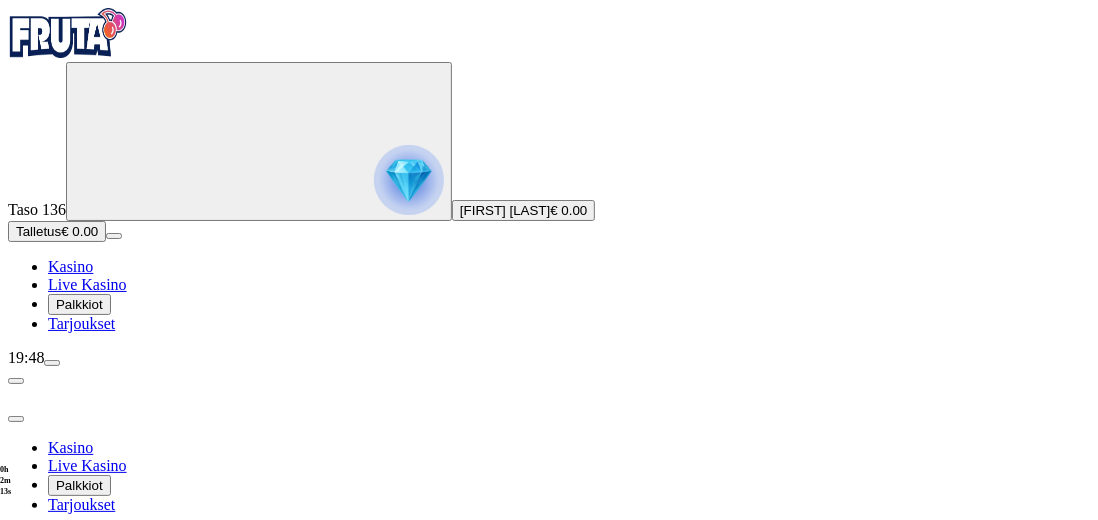 click on "Dokumentit" at bounding box center (89, 691) 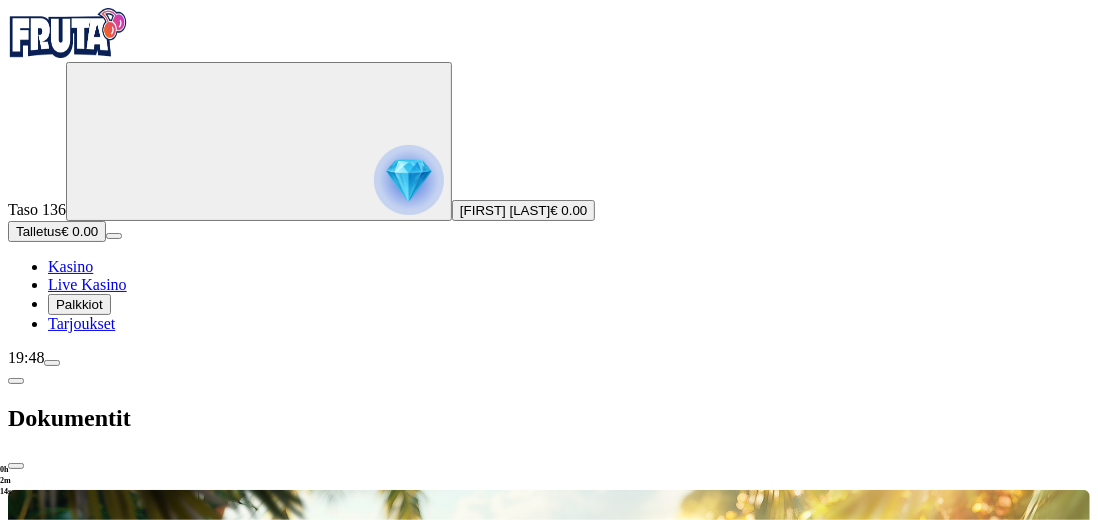 scroll, scrollTop: 0, scrollLeft: 0, axis: both 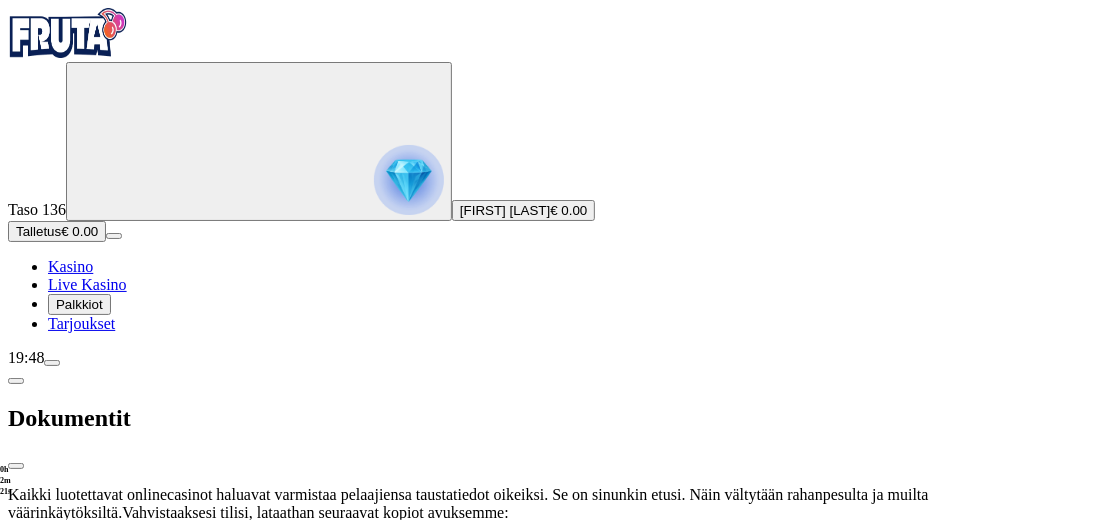 click at bounding box center (16, 381) 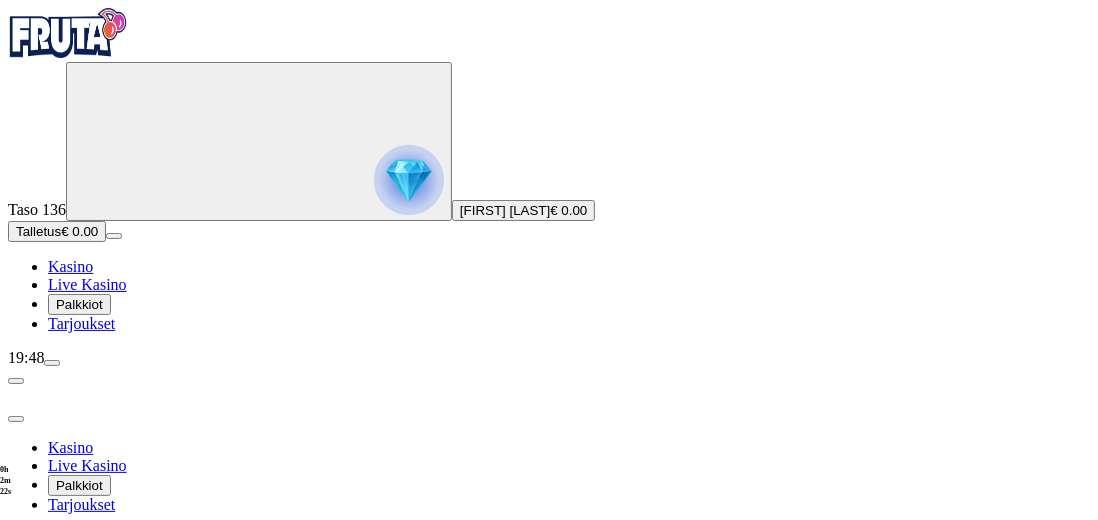 scroll, scrollTop: 92, scrollLeft: 0, axis: vertical 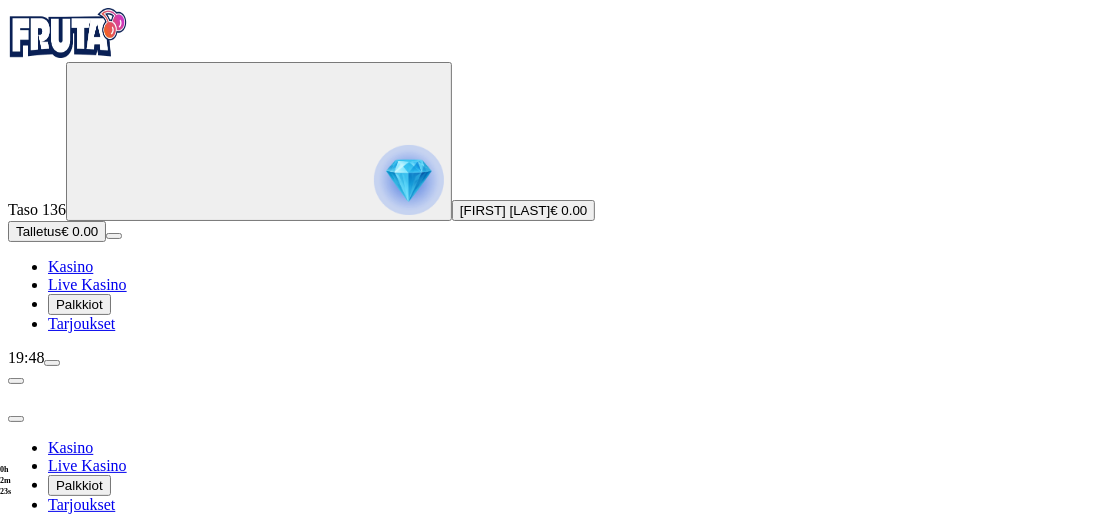 click at bounding box center [16, 419] 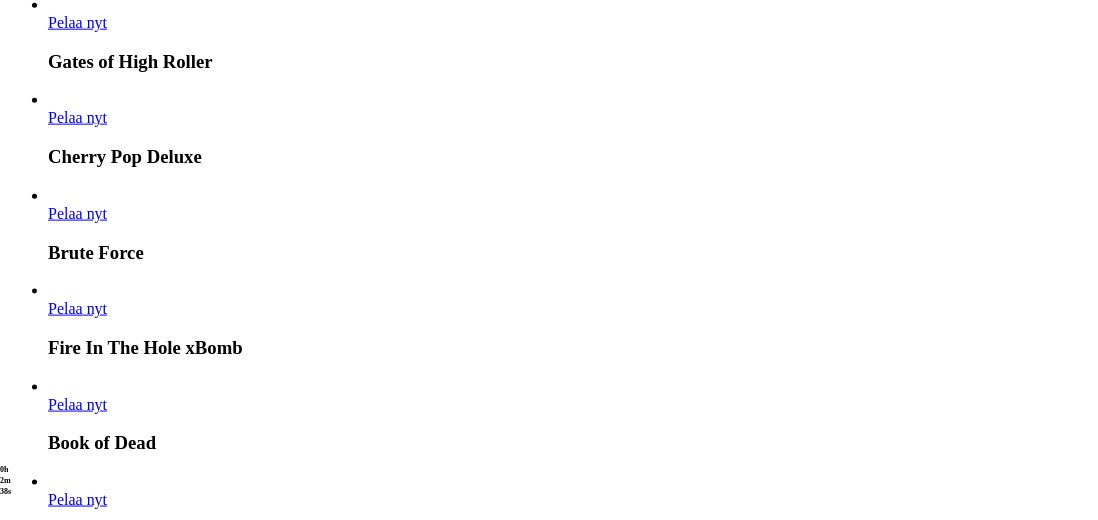 scroll, scrollTop: 1715, scrollLeft: 0, axis: vertical 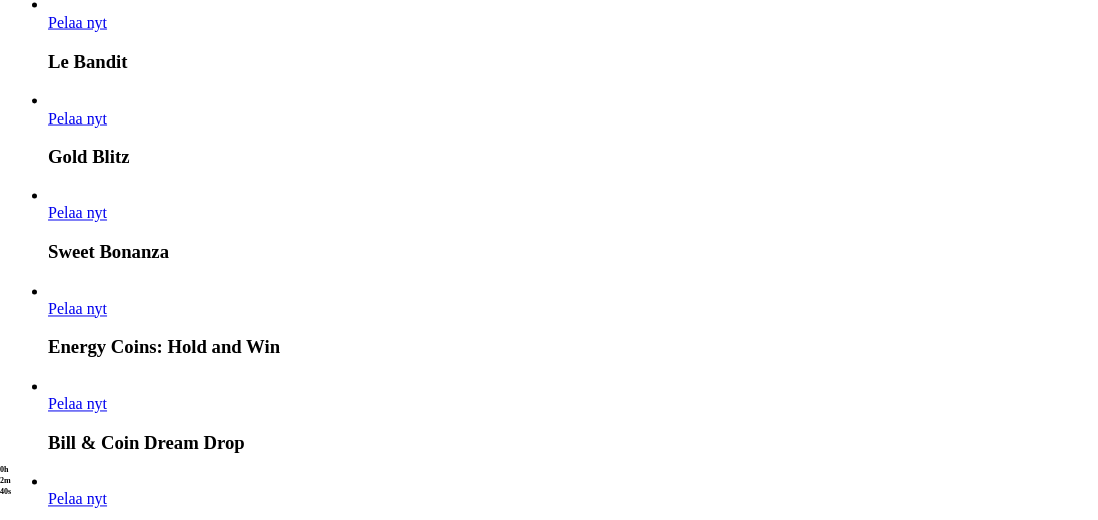 click at bounding box center [52, -1352] 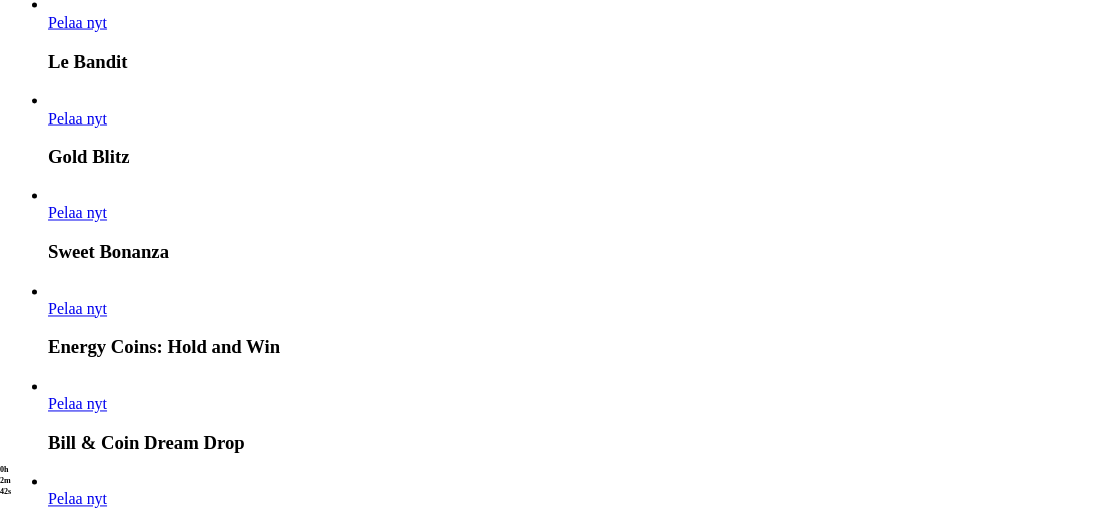 scroll, scrollTop: 1913, scrollLeft: 0, axis: vertical 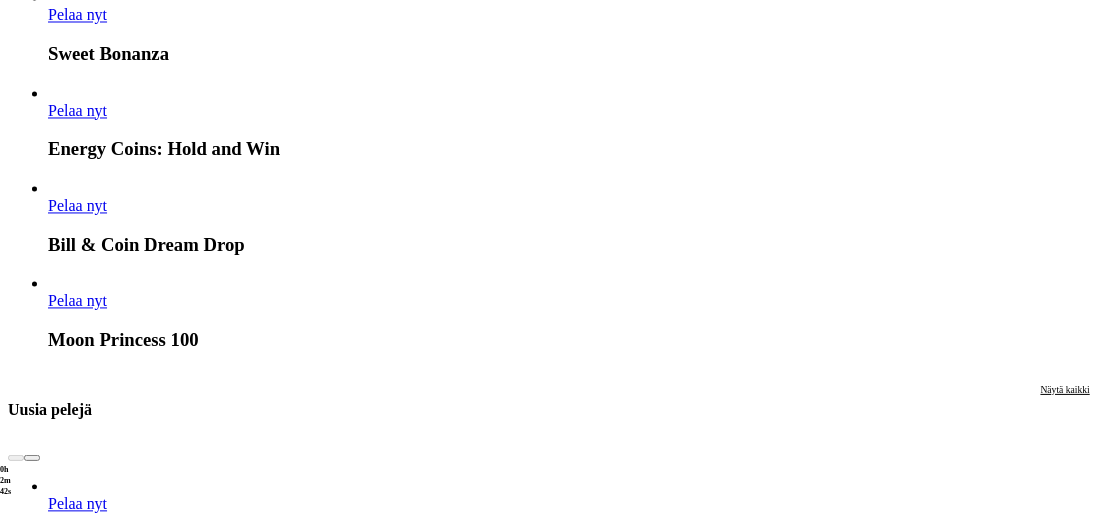 click at bounding box center (52, -1550) 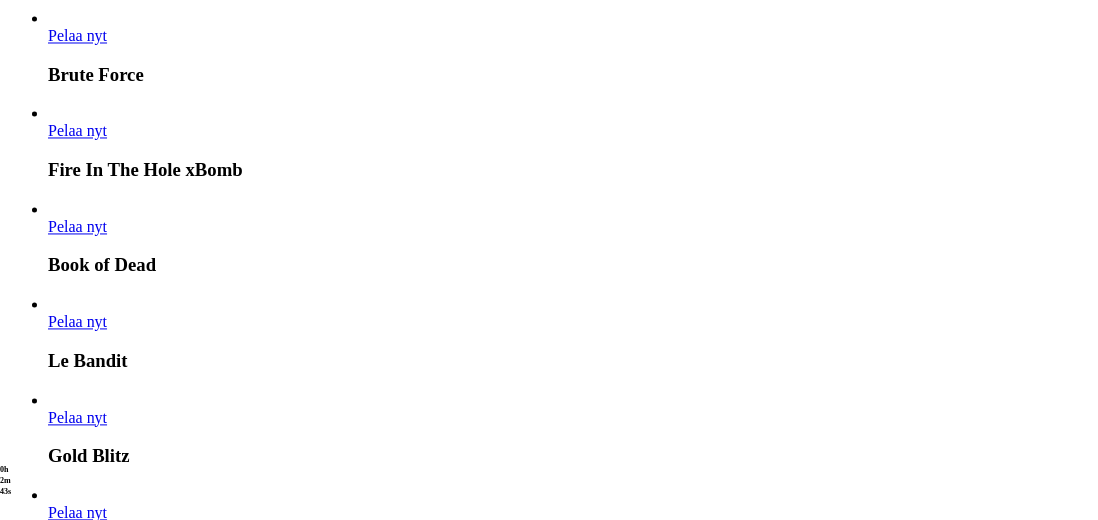 scroll, scrollTop: 92, scrollLeft: 0, axis: vertical 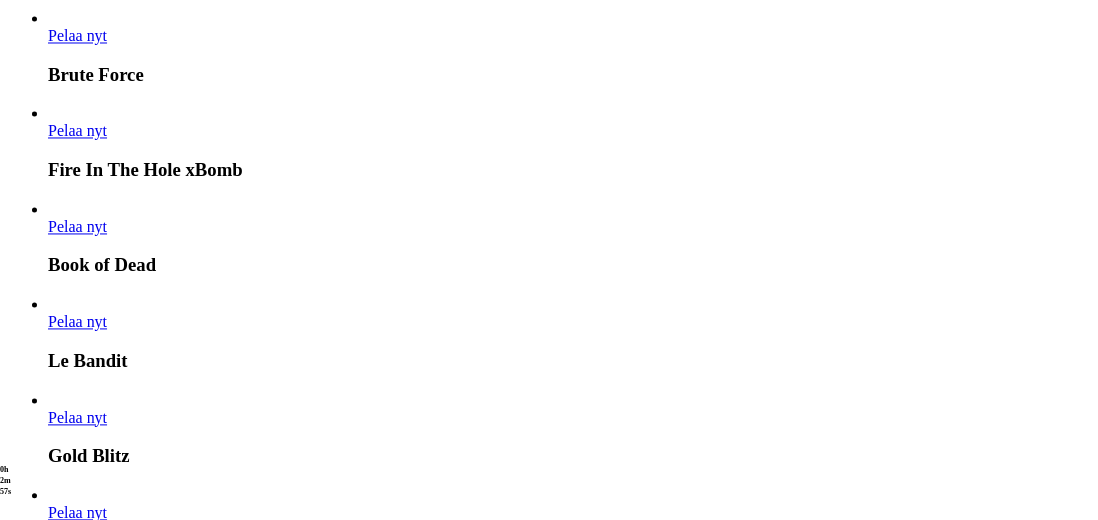 click at bounding box center [16, -1494] 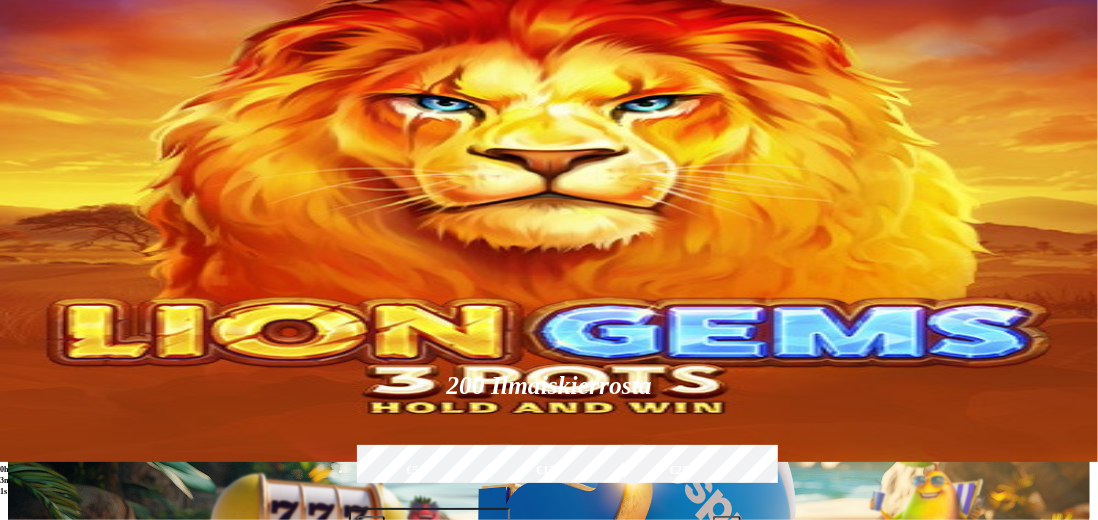 scroll, scrollTop: 59, scrollLeft: 0, axis: vertical 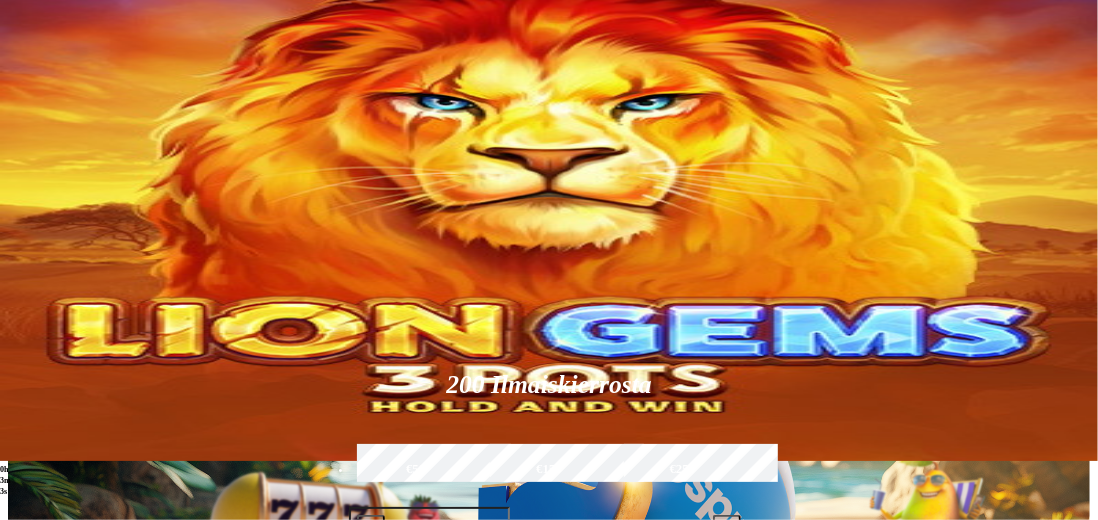 click at bounding box center [52, 304] 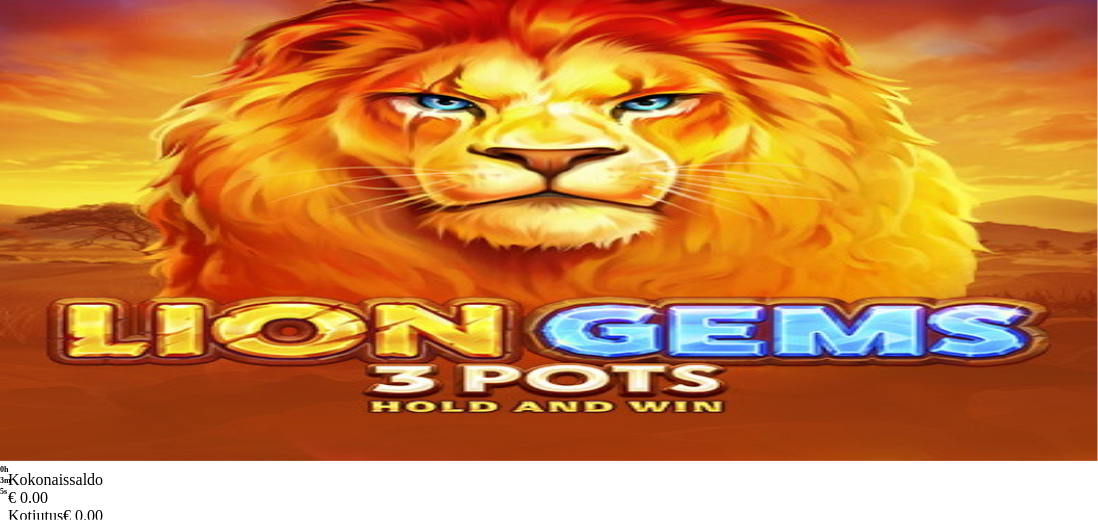 scroll, scrollTop: 92, scrollLeft: 0, axis: vertical 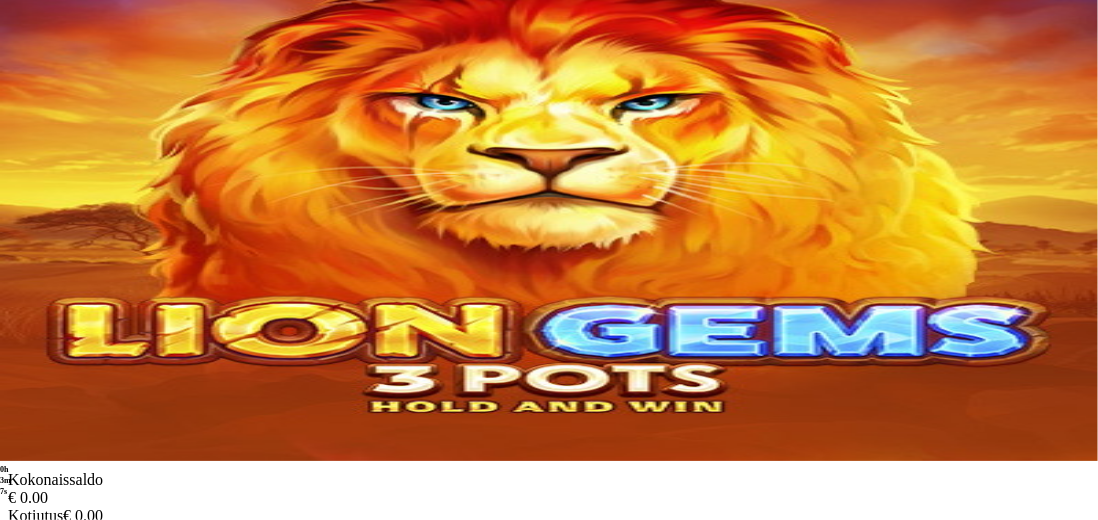 click at bounding box center [16, 360] 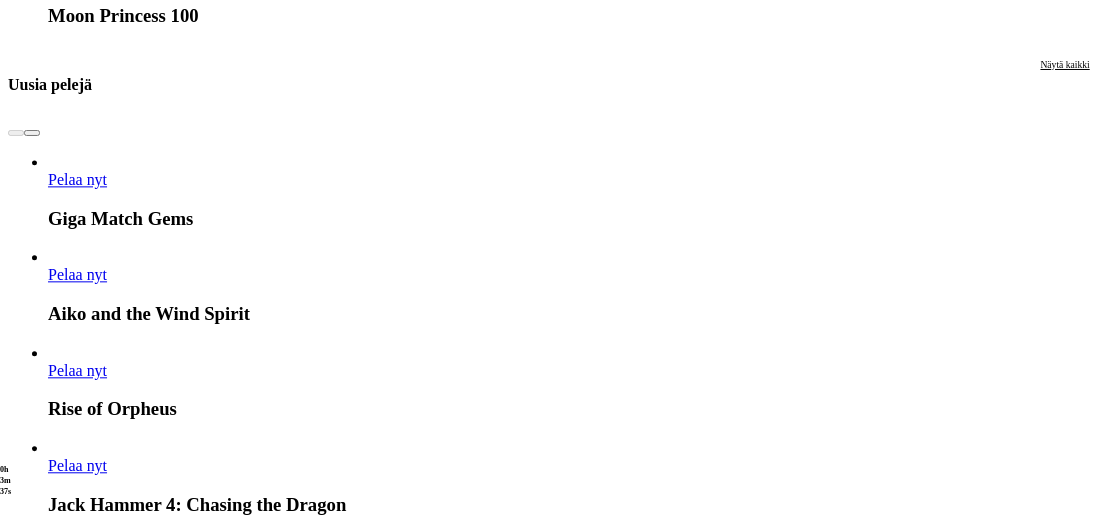 scroll, scrollTop: 2240, scrollLeft: 0, axis: vertical 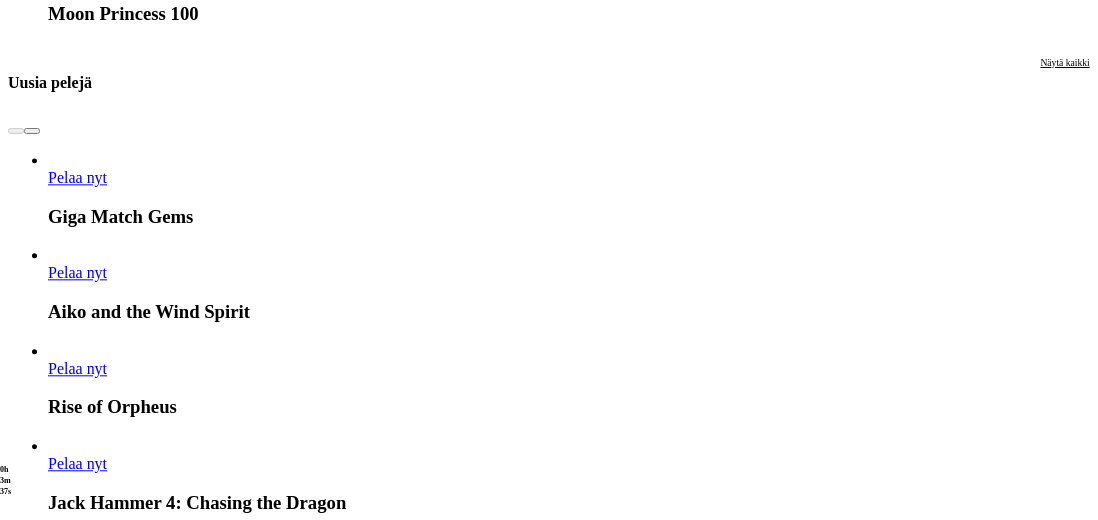 click at bounding box center [52, -1877] 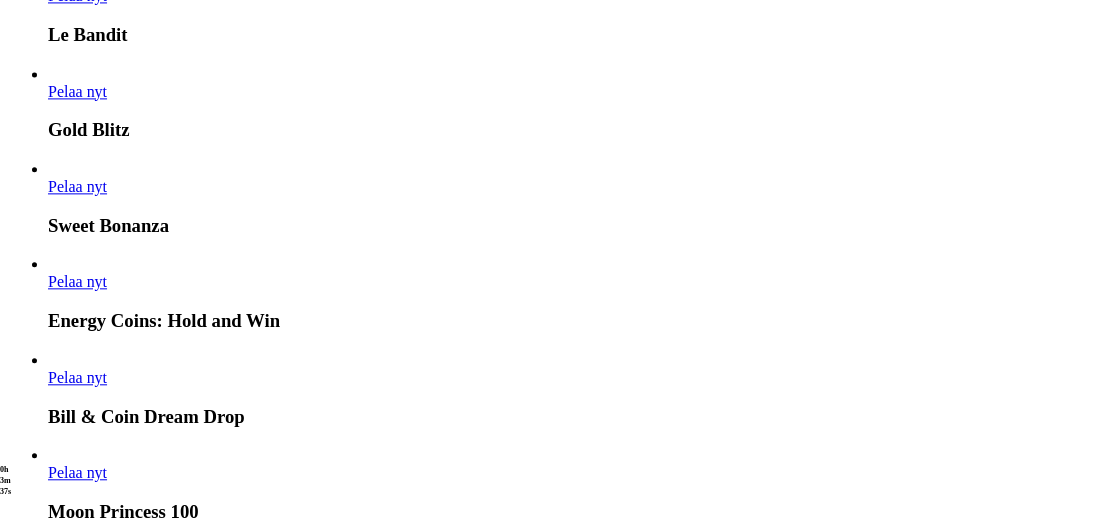 click at bounding box center (52, -1877) 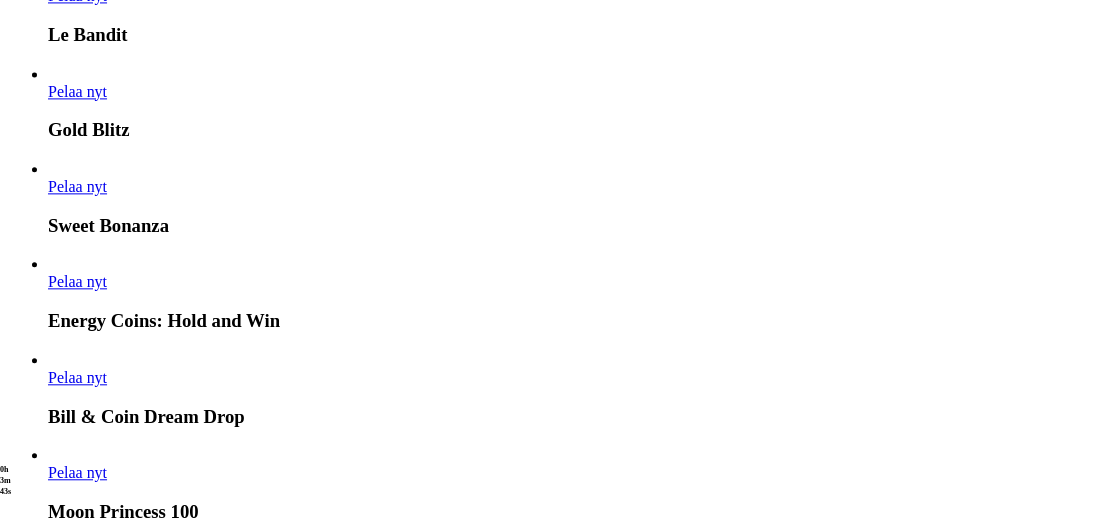 scroll, scrollTop: 92, scrollLeft: 0, axis: vertical 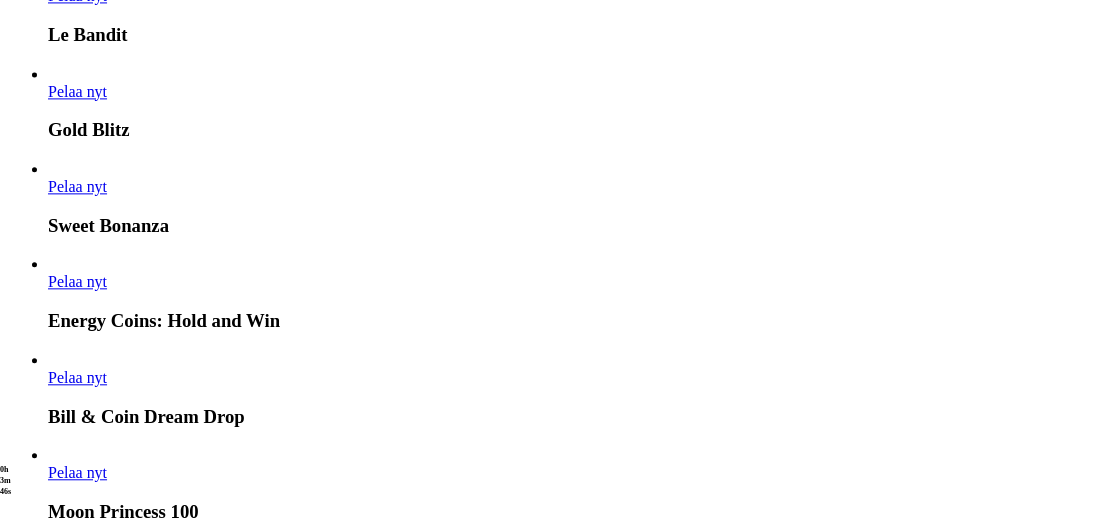 click on "19:49" at bounding box center [549, -1882] 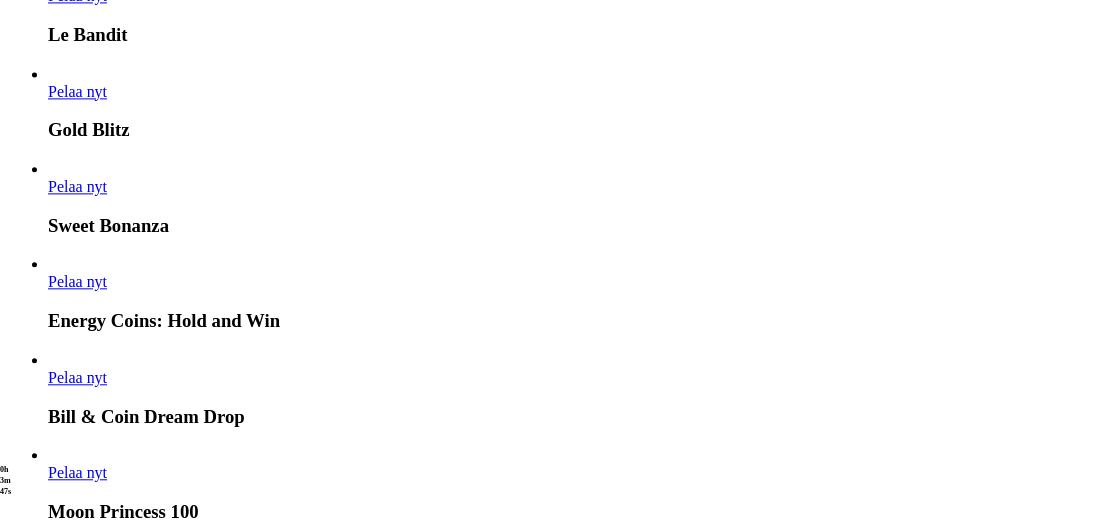 click on "19:49" at bounding box center [549, -1882] 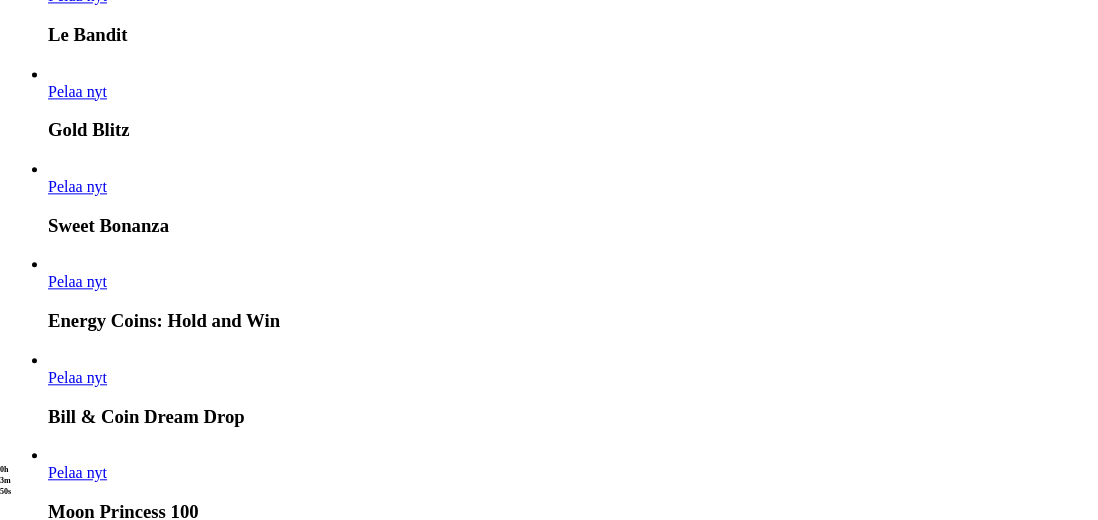click on "19:49" at bounding box center (549, -1882) 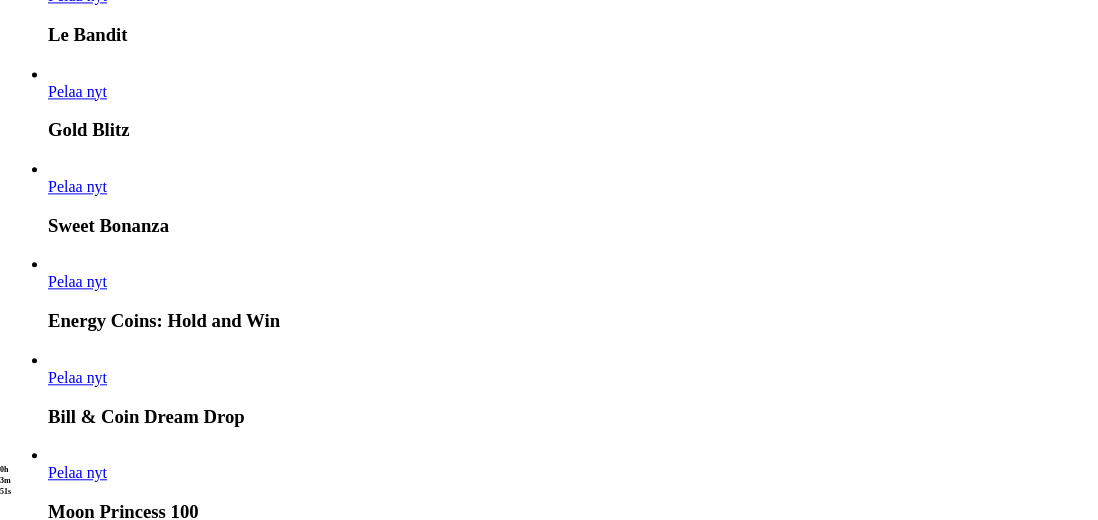 click on "19:49" at bounding box center [549, -1882] 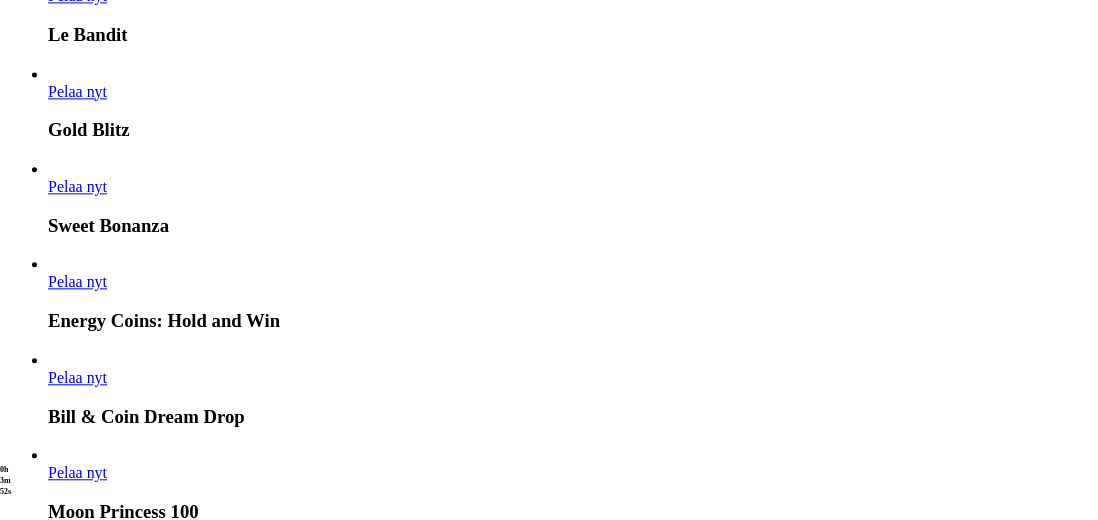 click on "Palkkiot" at bounding box center (79, -1936) 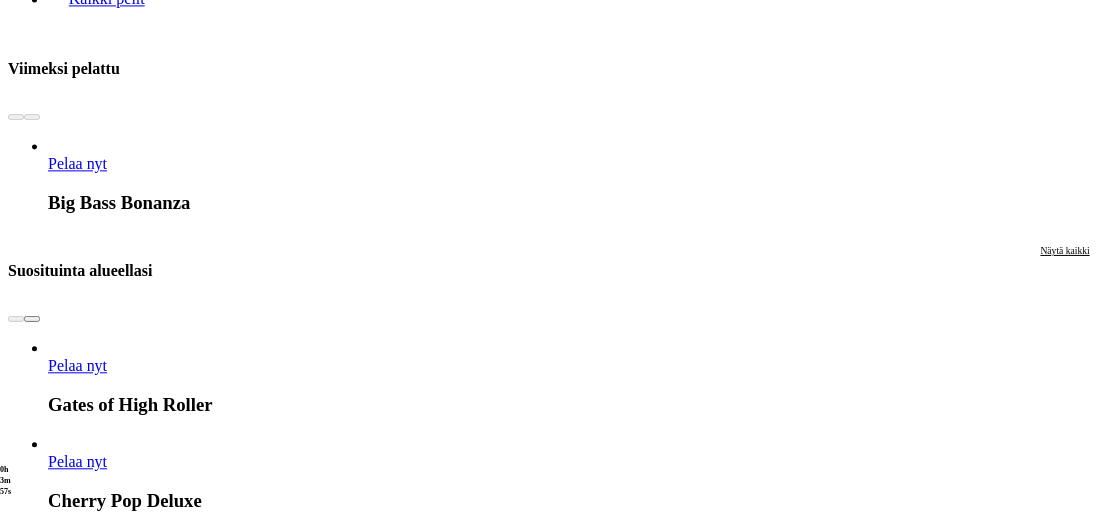 scroll, scrollTop: 267, scrollLeft: 0, axis: vertical 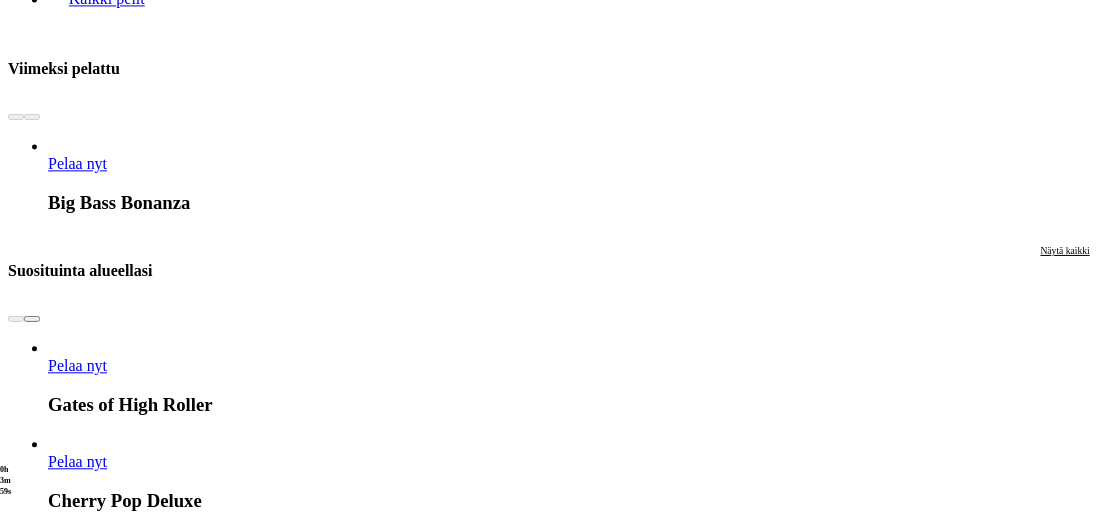 click at bounding box center (16, -1774) 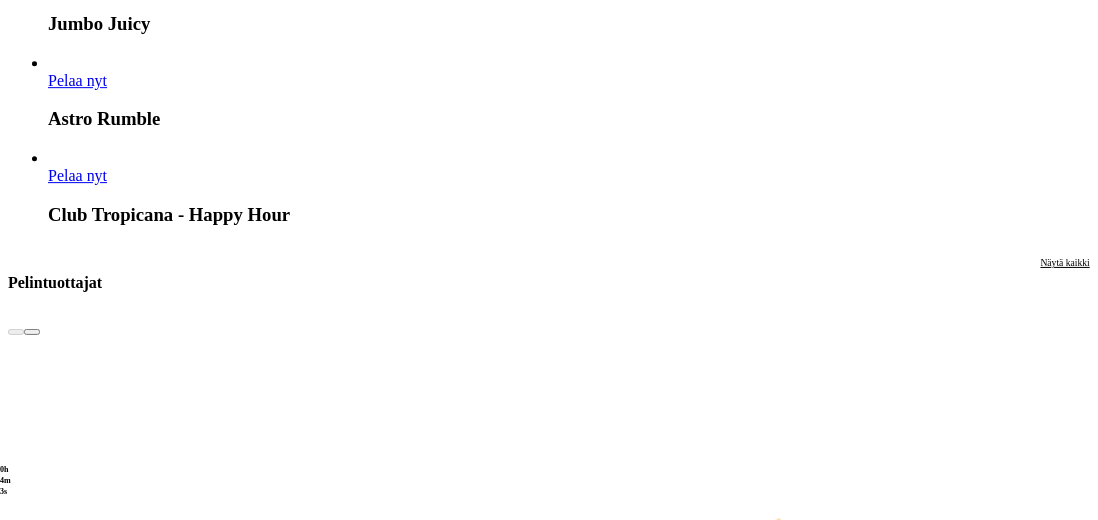 scroll, scrollTop: 3197, scrollLeft: 0, axis: vertical 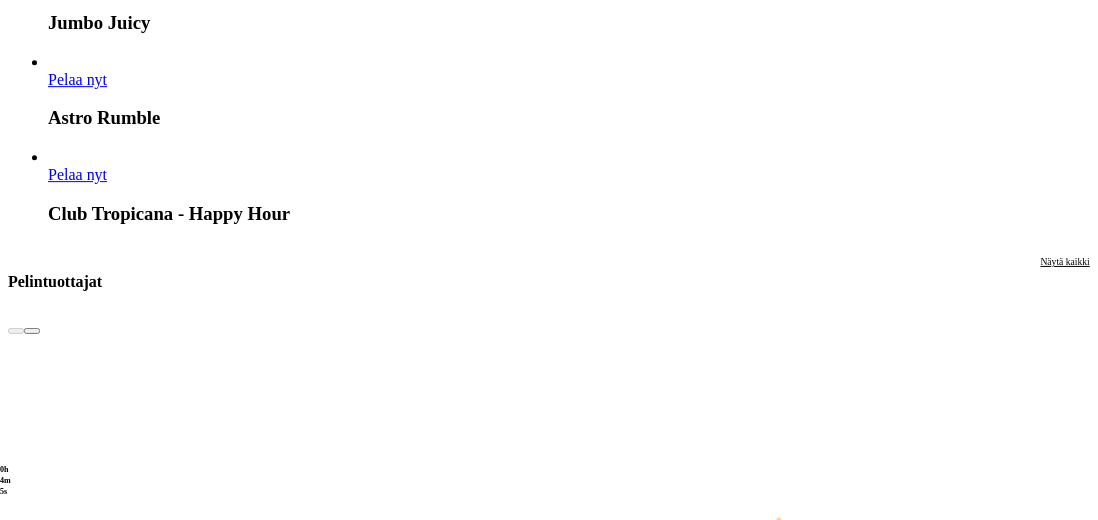 click on "19:49" at bounding box center [549, -2839] 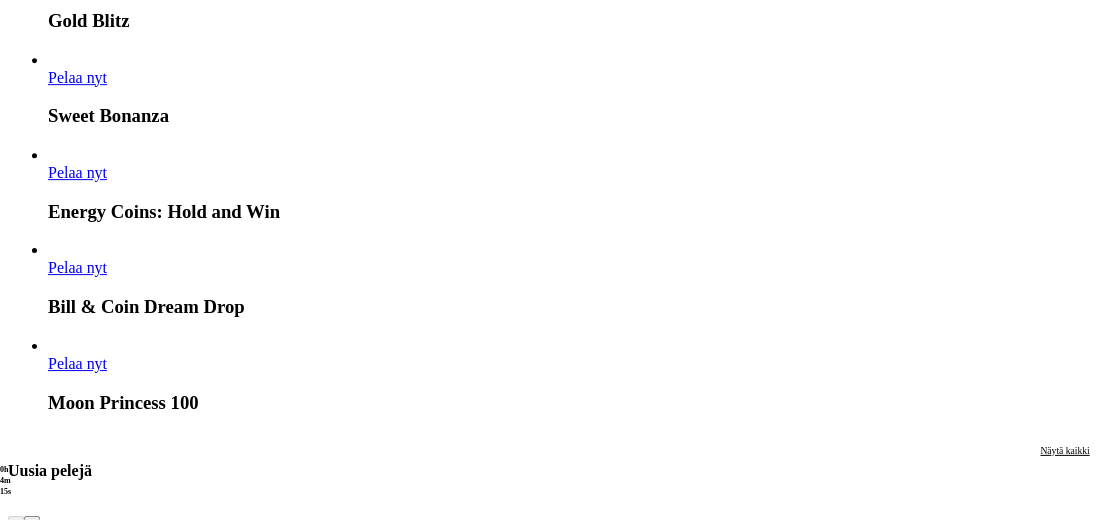 click at bounding box center [16, -2731] 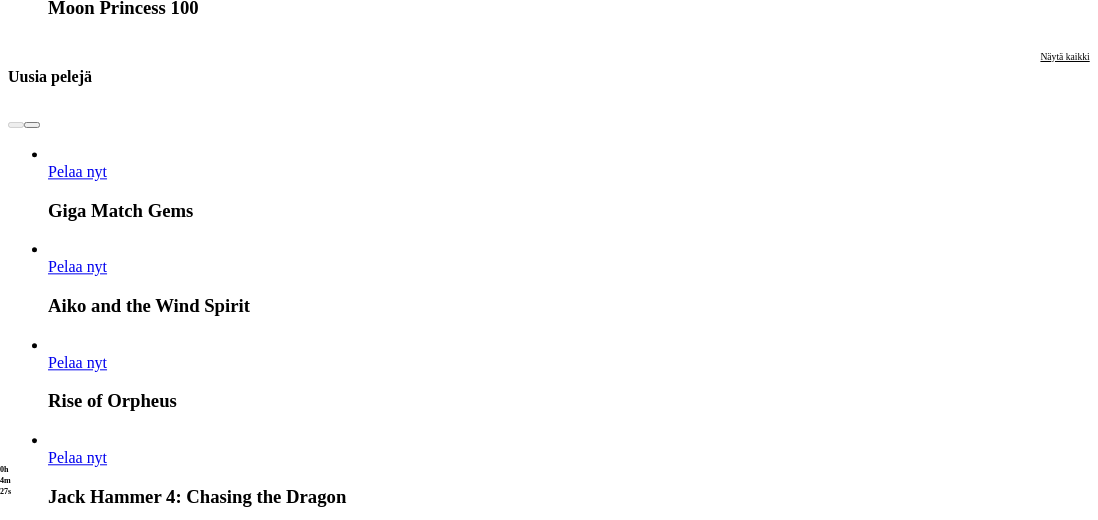 scroll, scrollTop: 2246, scrollLeft: 0, axis: vertical 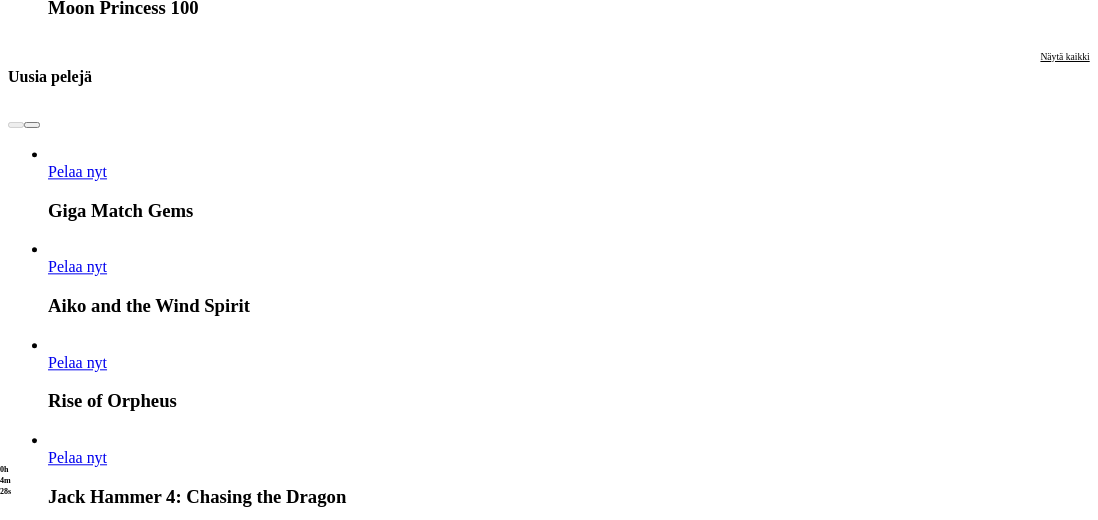 click at bounding box center [52, -1883] 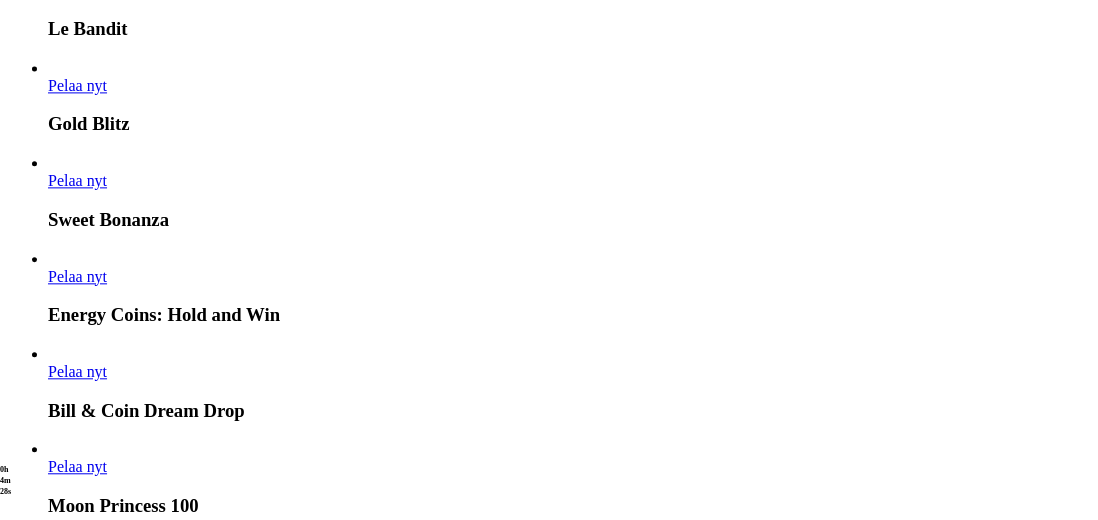 click at bounding box center (52, -1883) 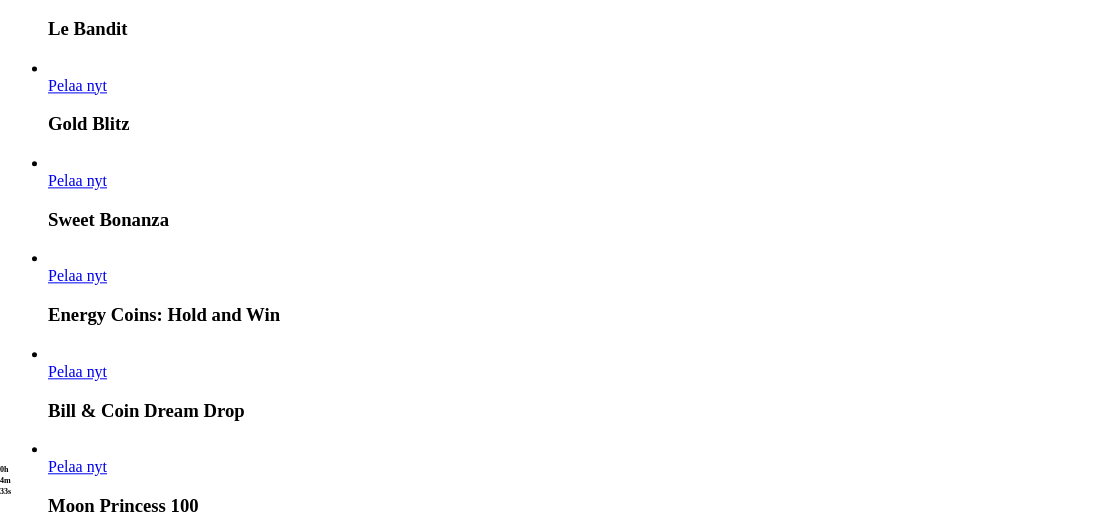scroll, scrollTop: 10, scrollLeft: 0, axis: vertical 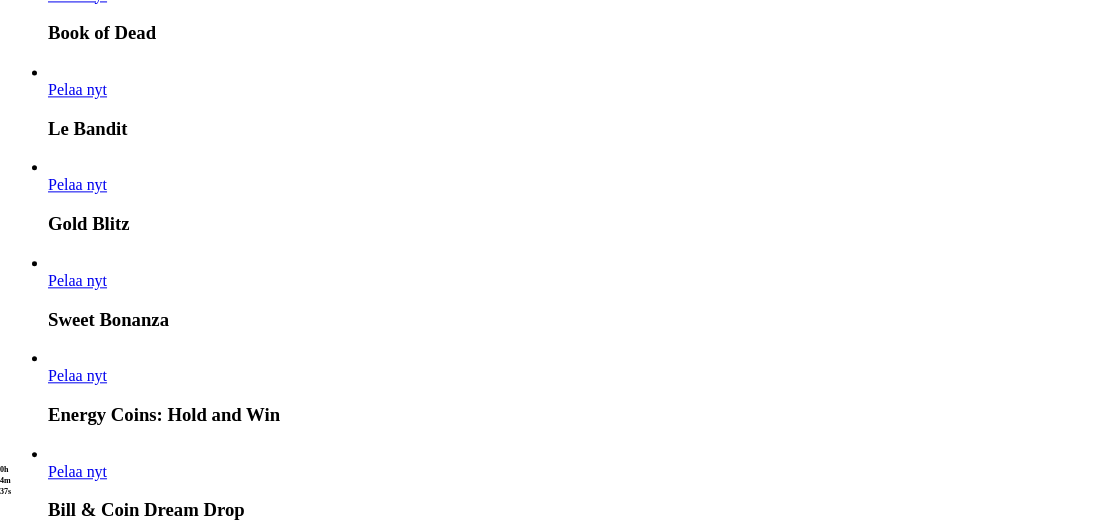 click at bounding box center [16, -1780] 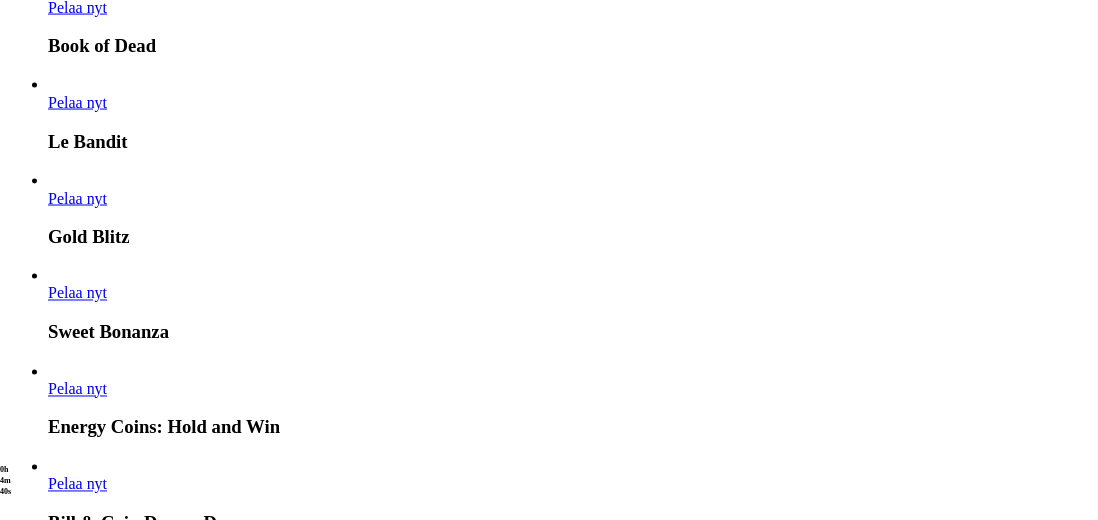 scroll, scrollTop: 1638, scrollLeft: 0, axis: vertical 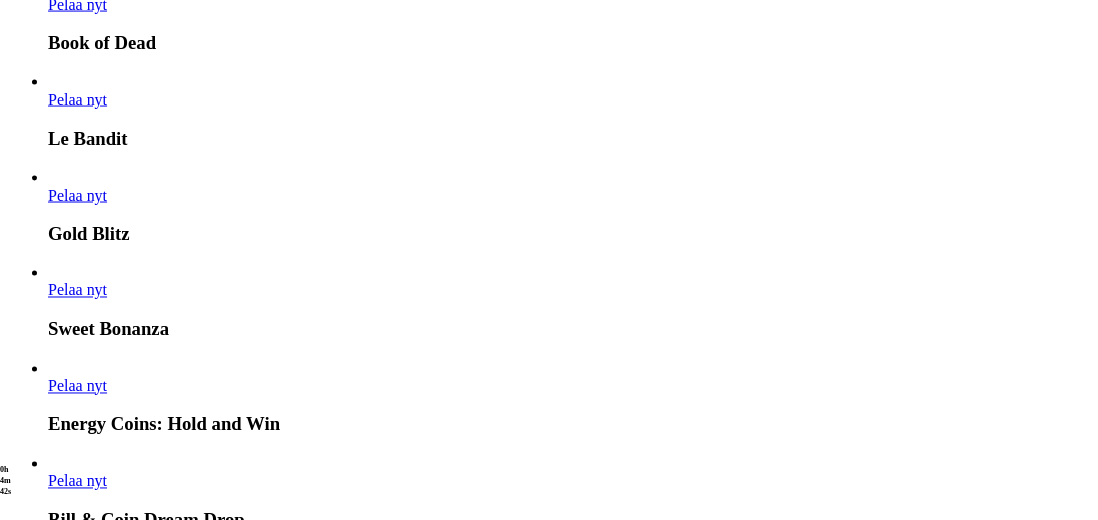 click at bounding box center (52, -1275) 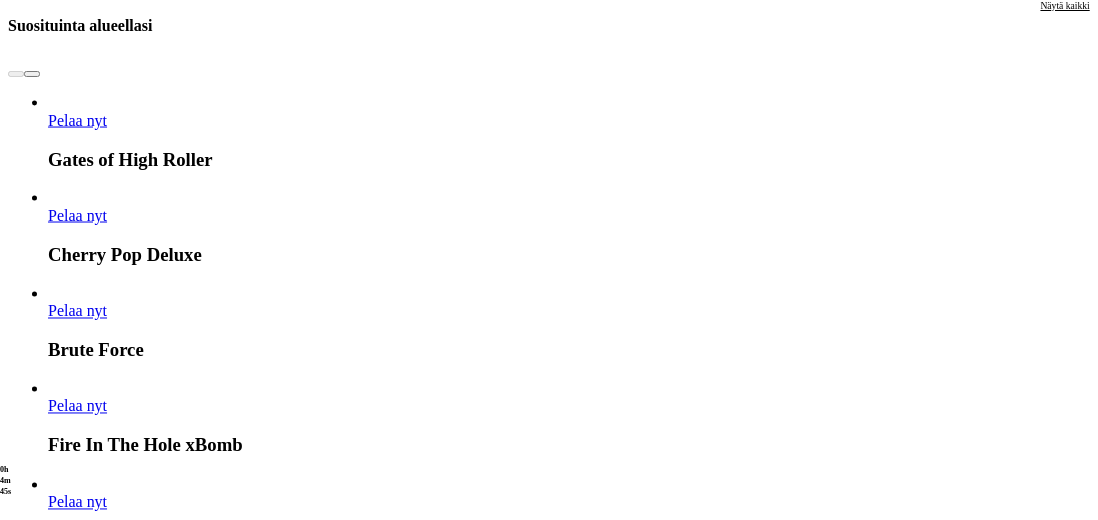 scroll, scrollTop: 186, scrollLeft: 0, axis: vertical 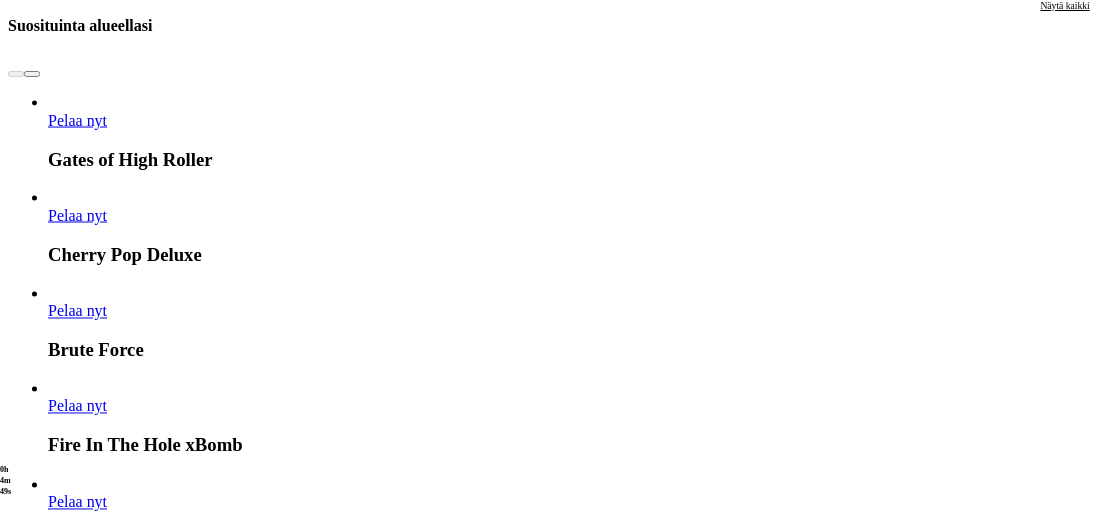 click on "Kirjaudu ulos" at bounding box center [54, -784] 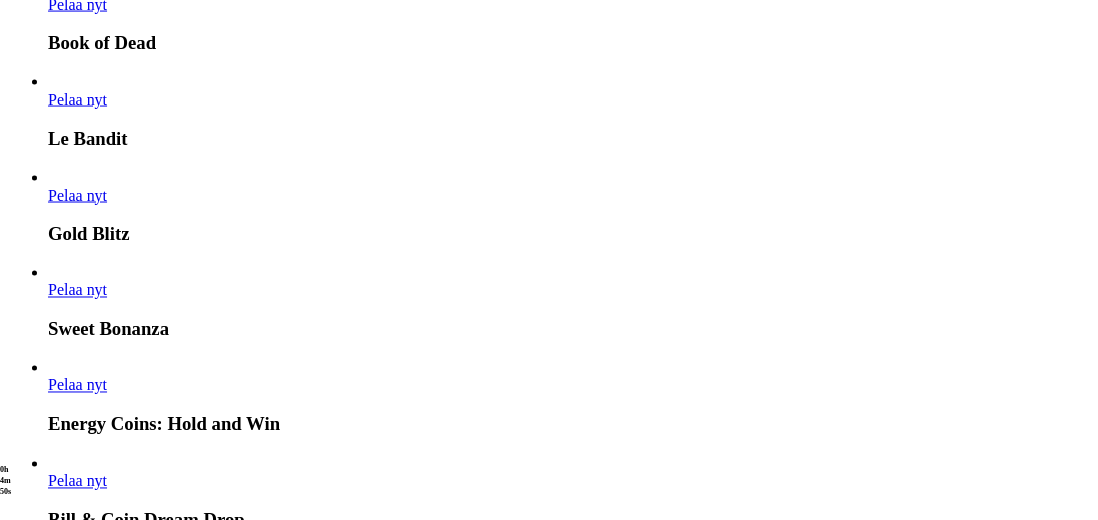 scroll, scrollTop: 0, scrollLeft: 0, axis: both 